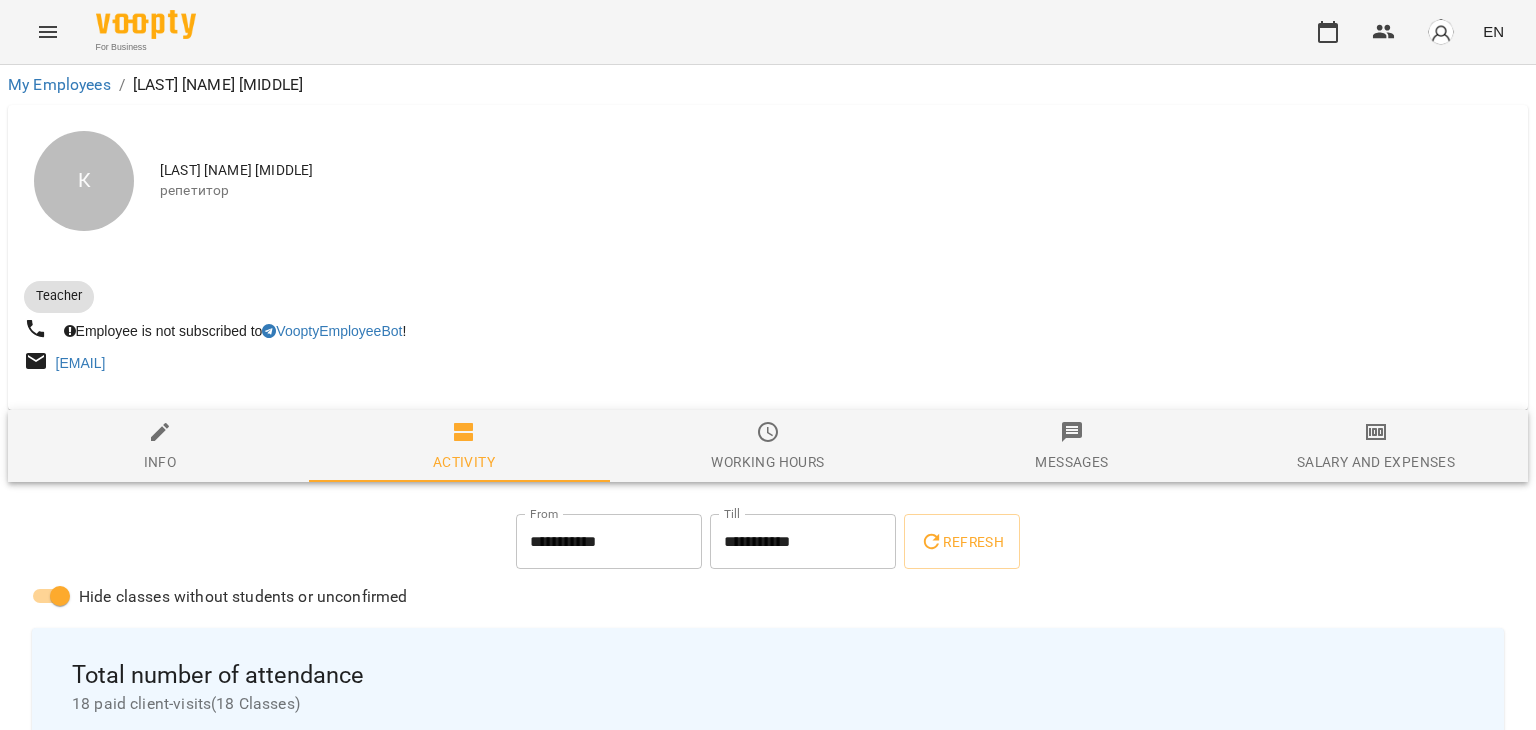 scroll, scrollTop: 0, scrollLeft: 0, axis: both 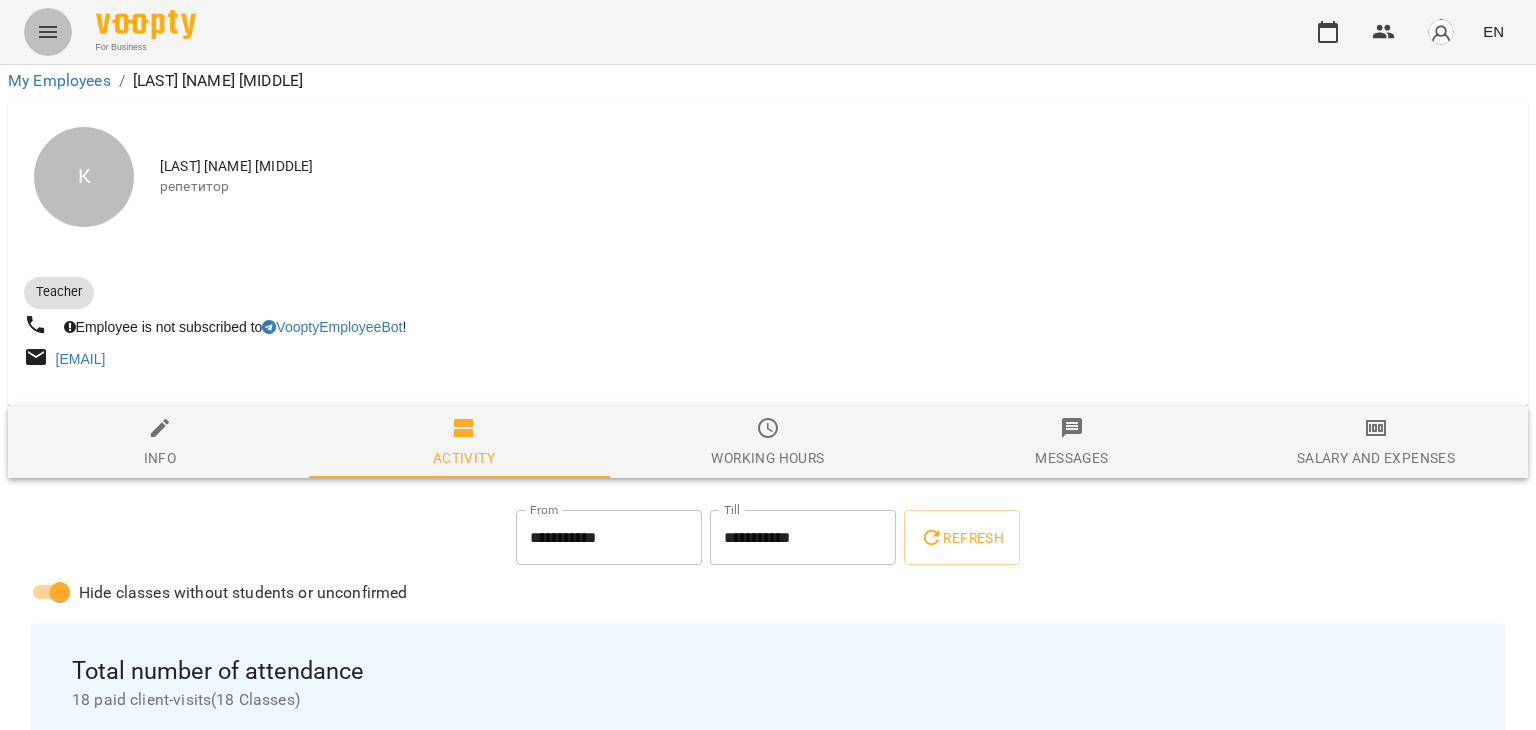 click 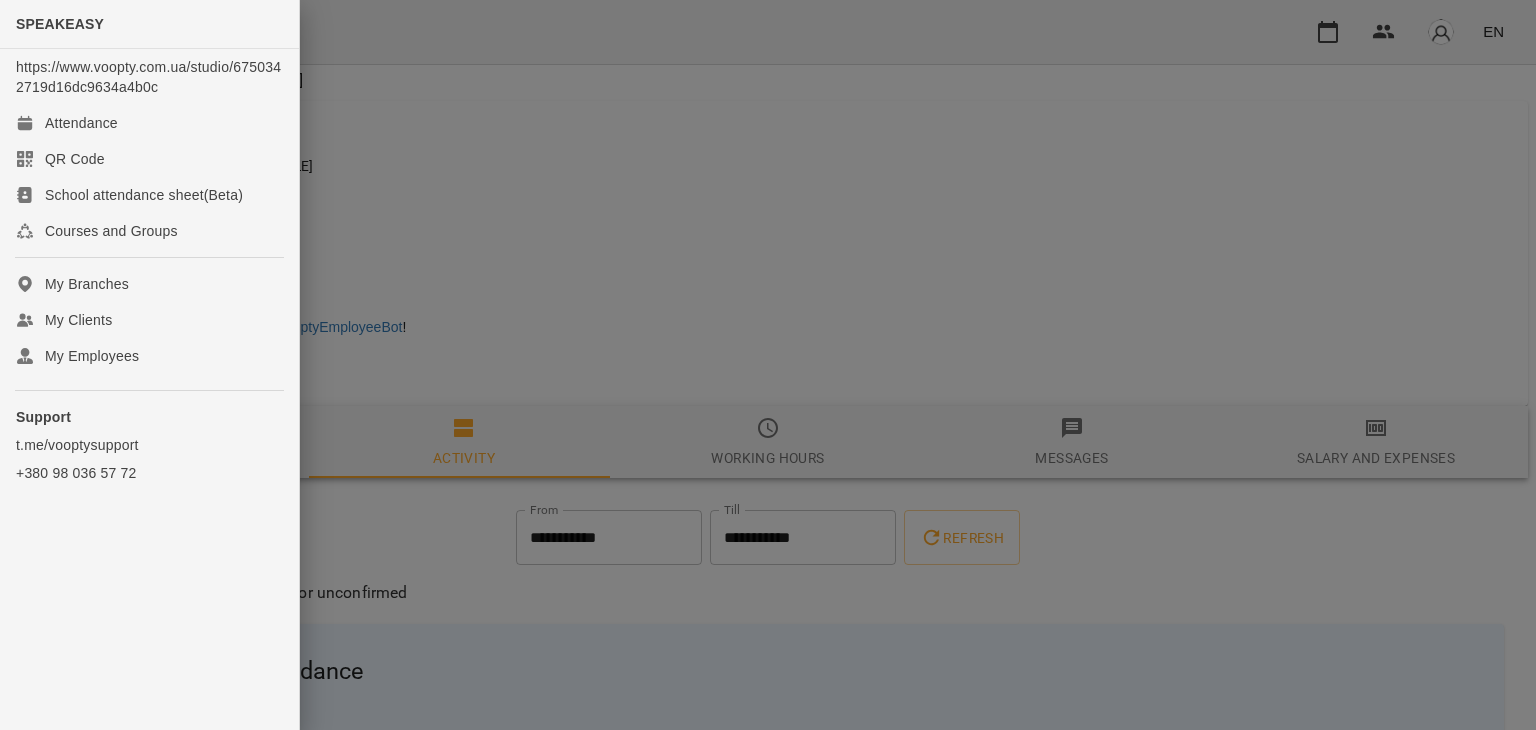 click at bounding box center [768, 365] 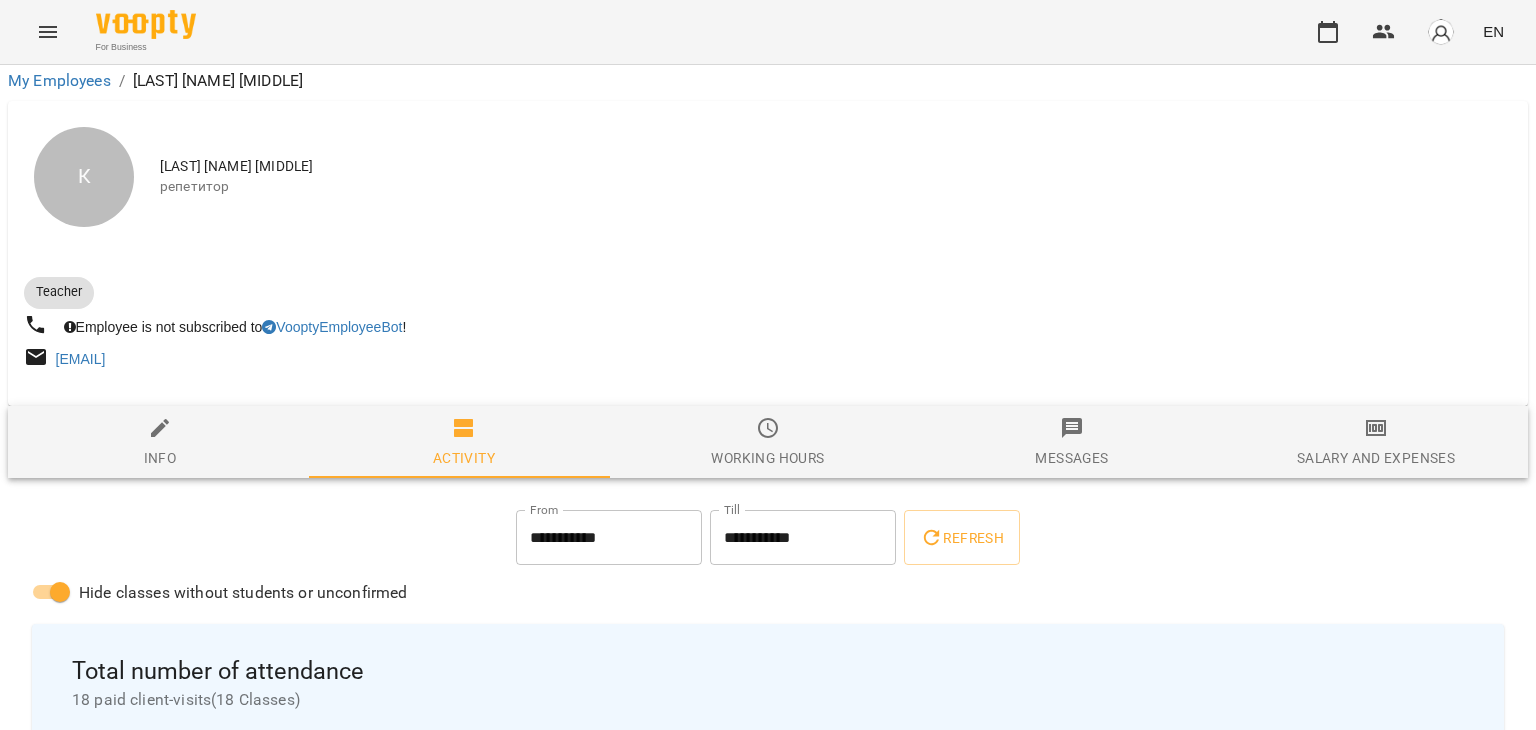 click at bounding box center [48, 32] 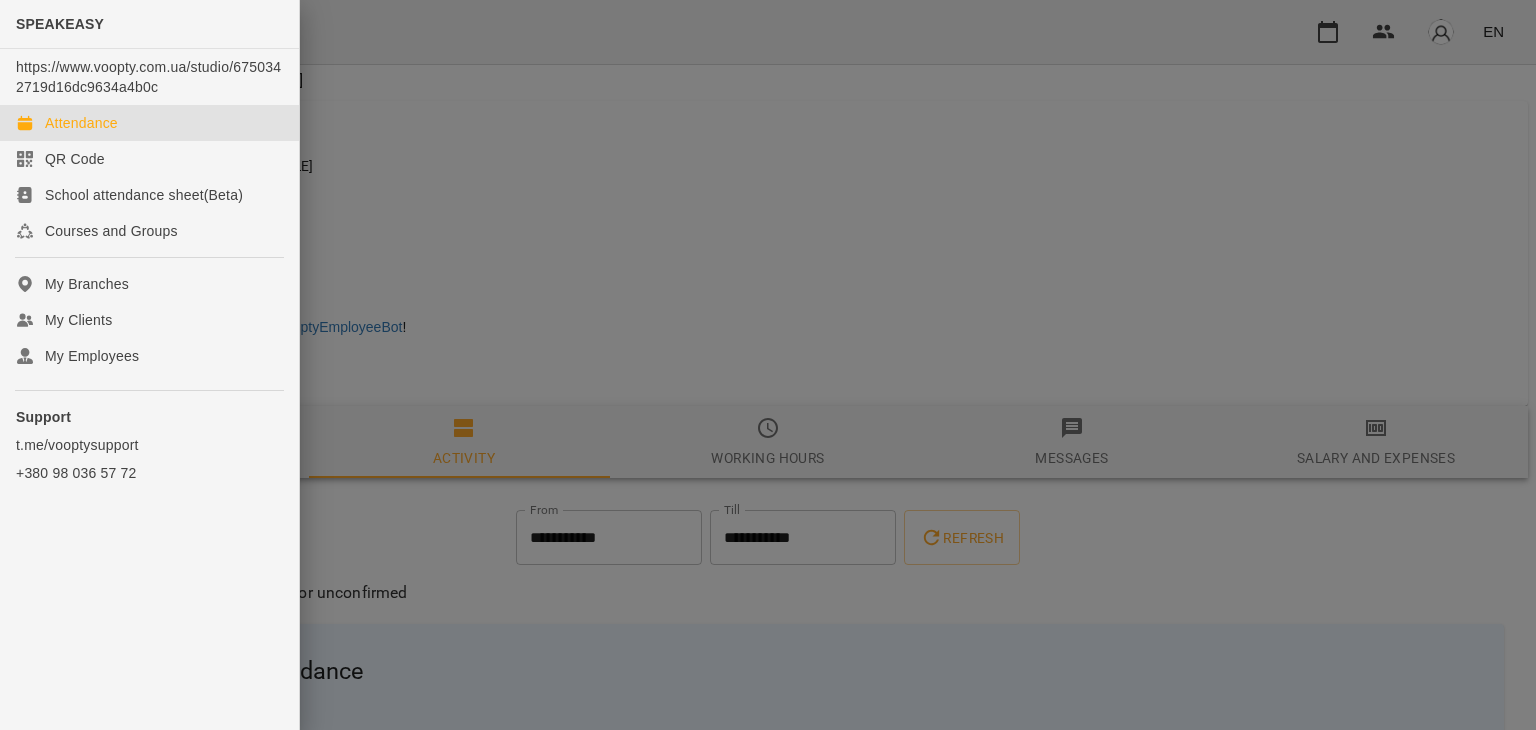 click on "Attendance" at bounding box center (81, 123) 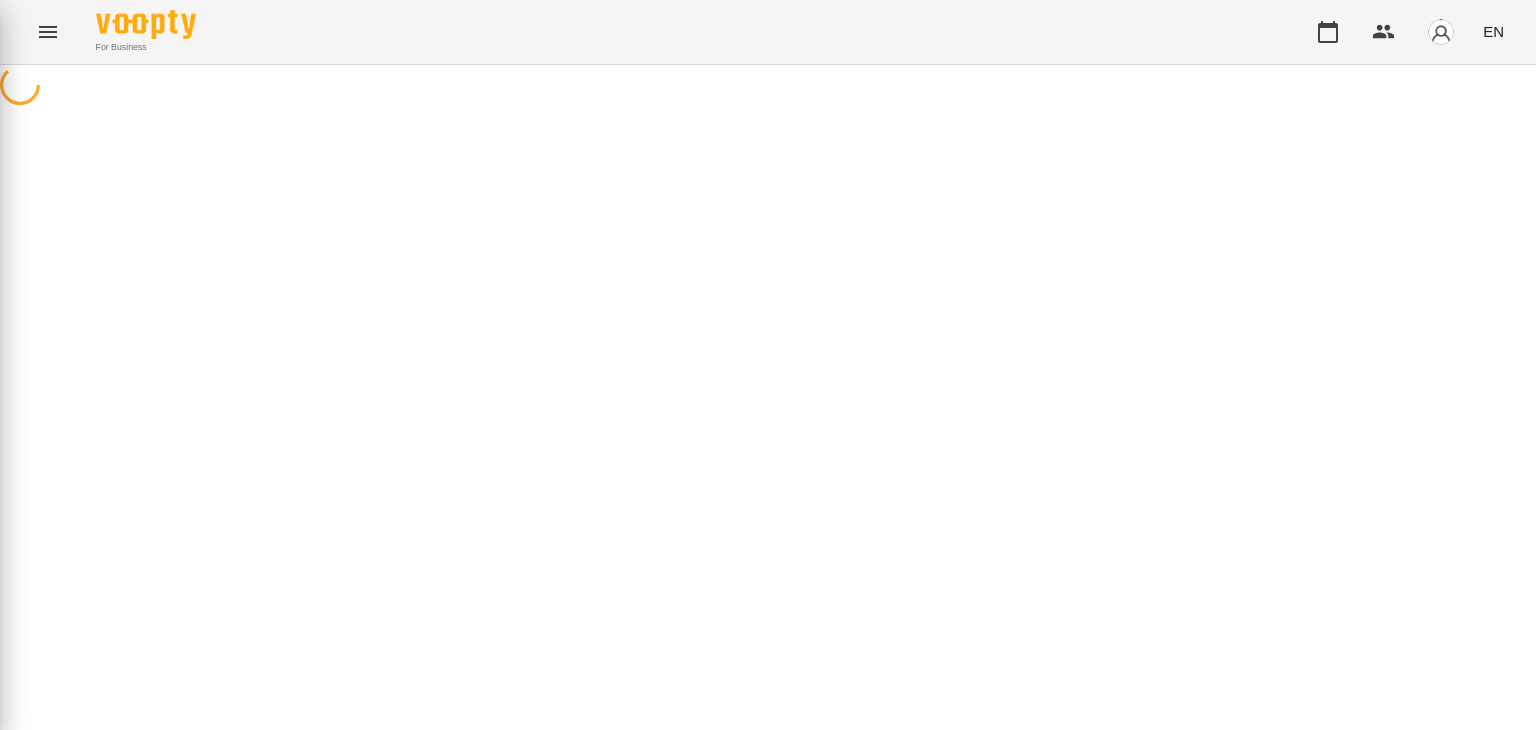 scroll, scrollTop: 0, scrollLeft: 0, axis: both 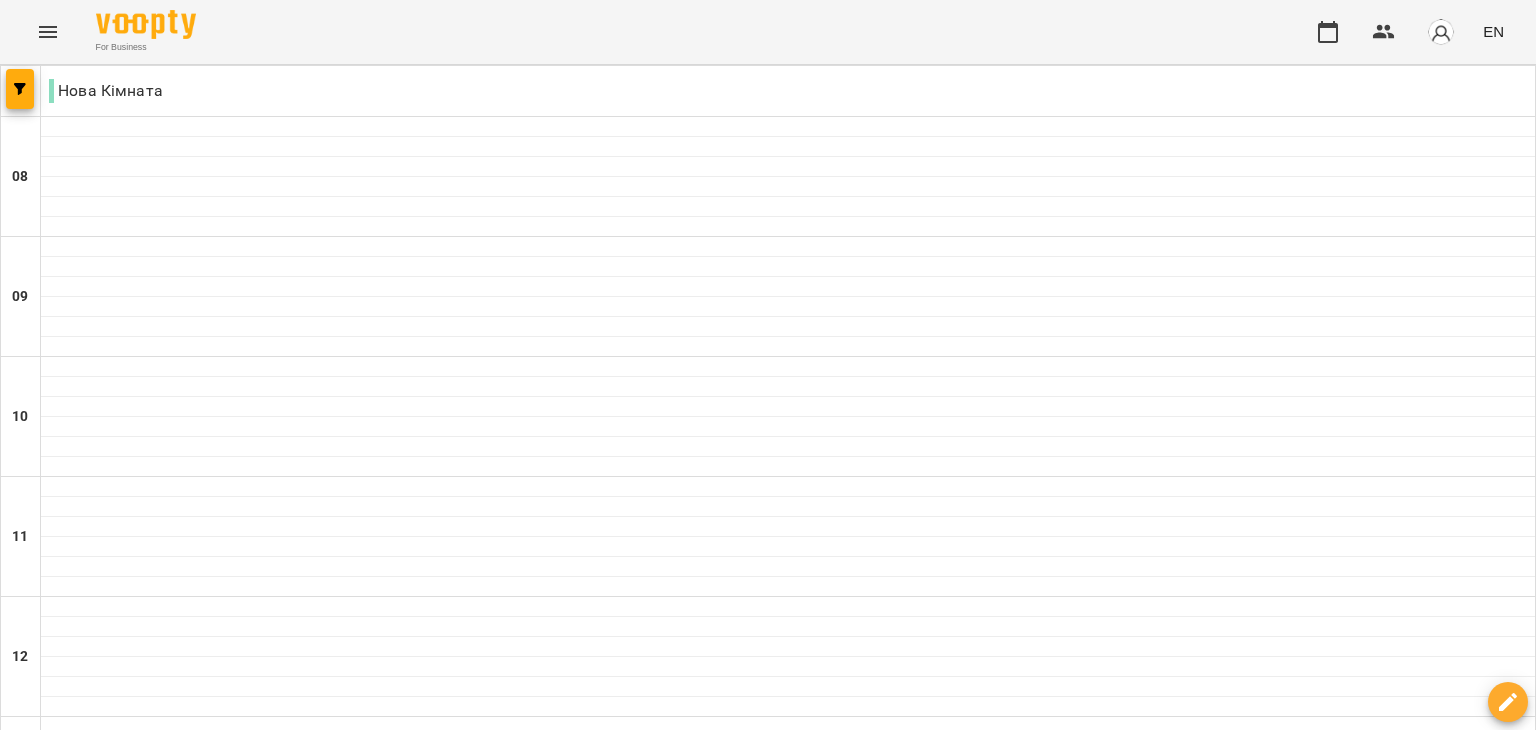 click at bounding box center (788, 787) 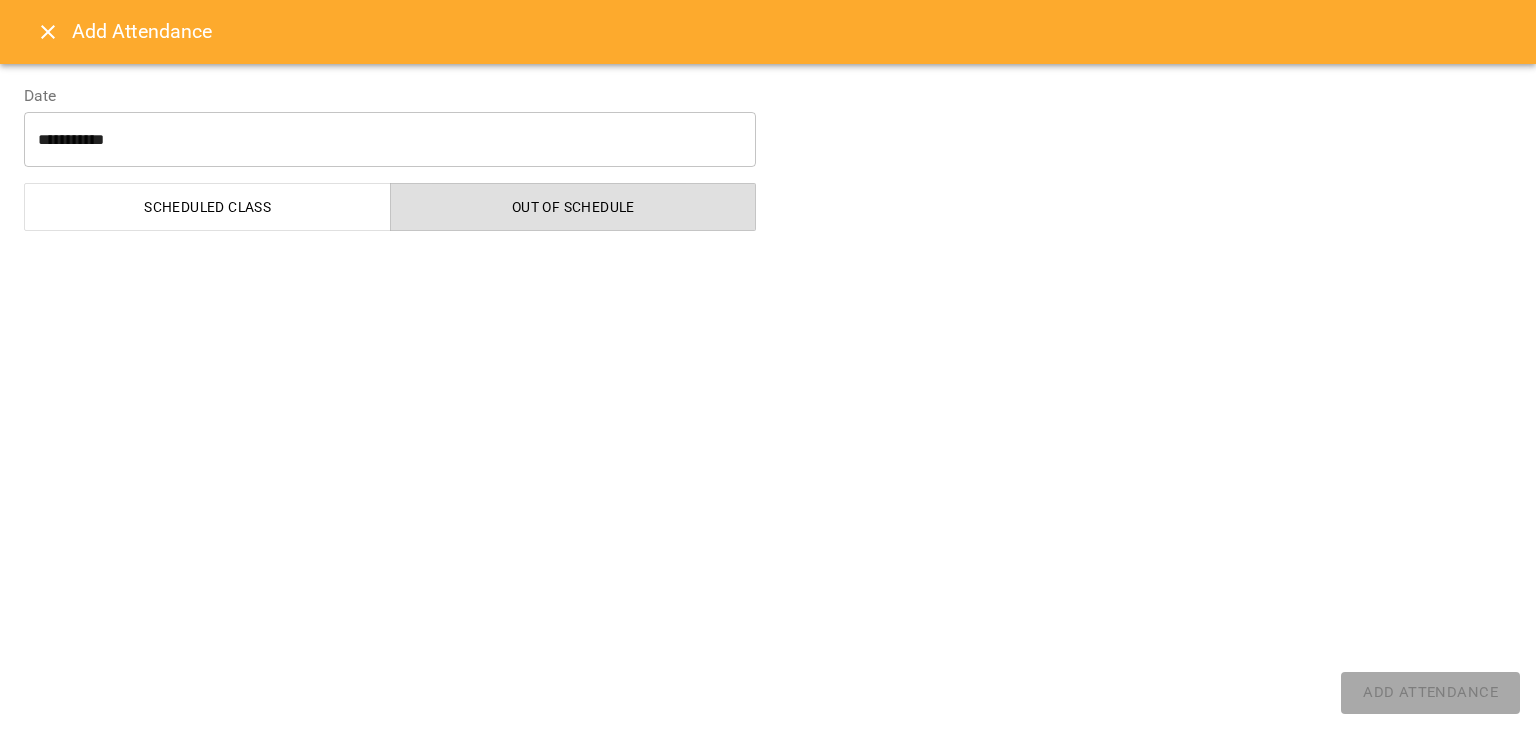 select on "**********" 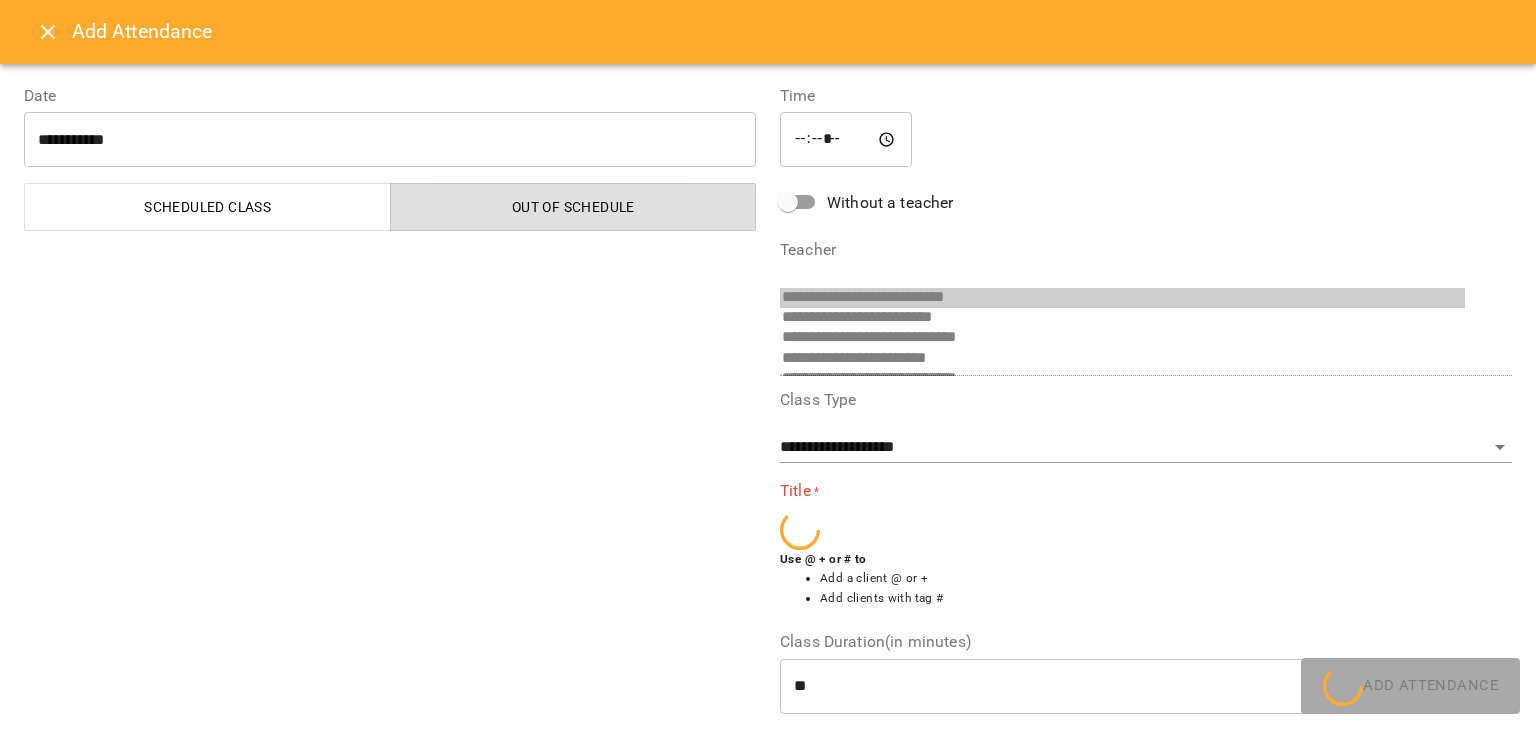 scroll, scrollTop: 276, scrollLeft: 0, axis: vertical 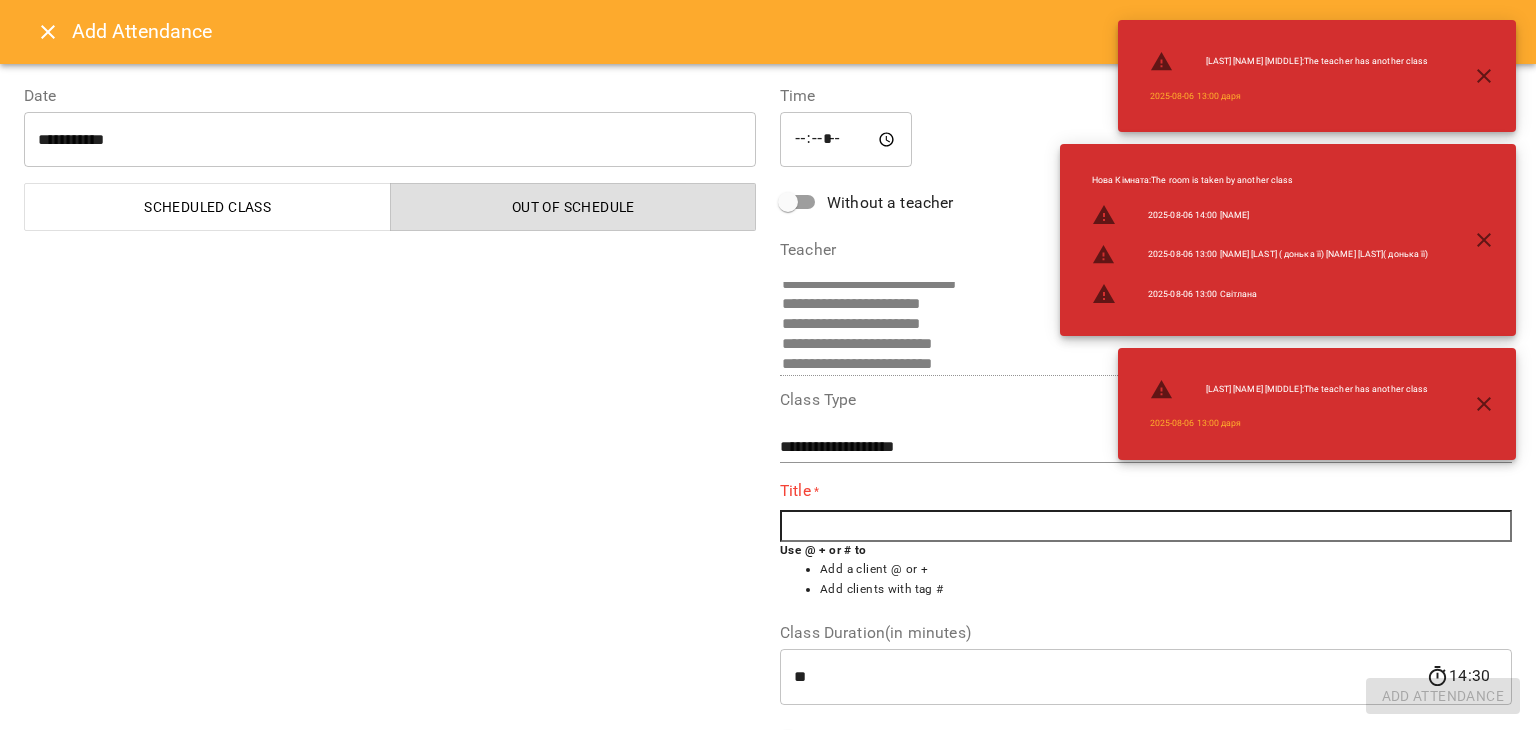 click 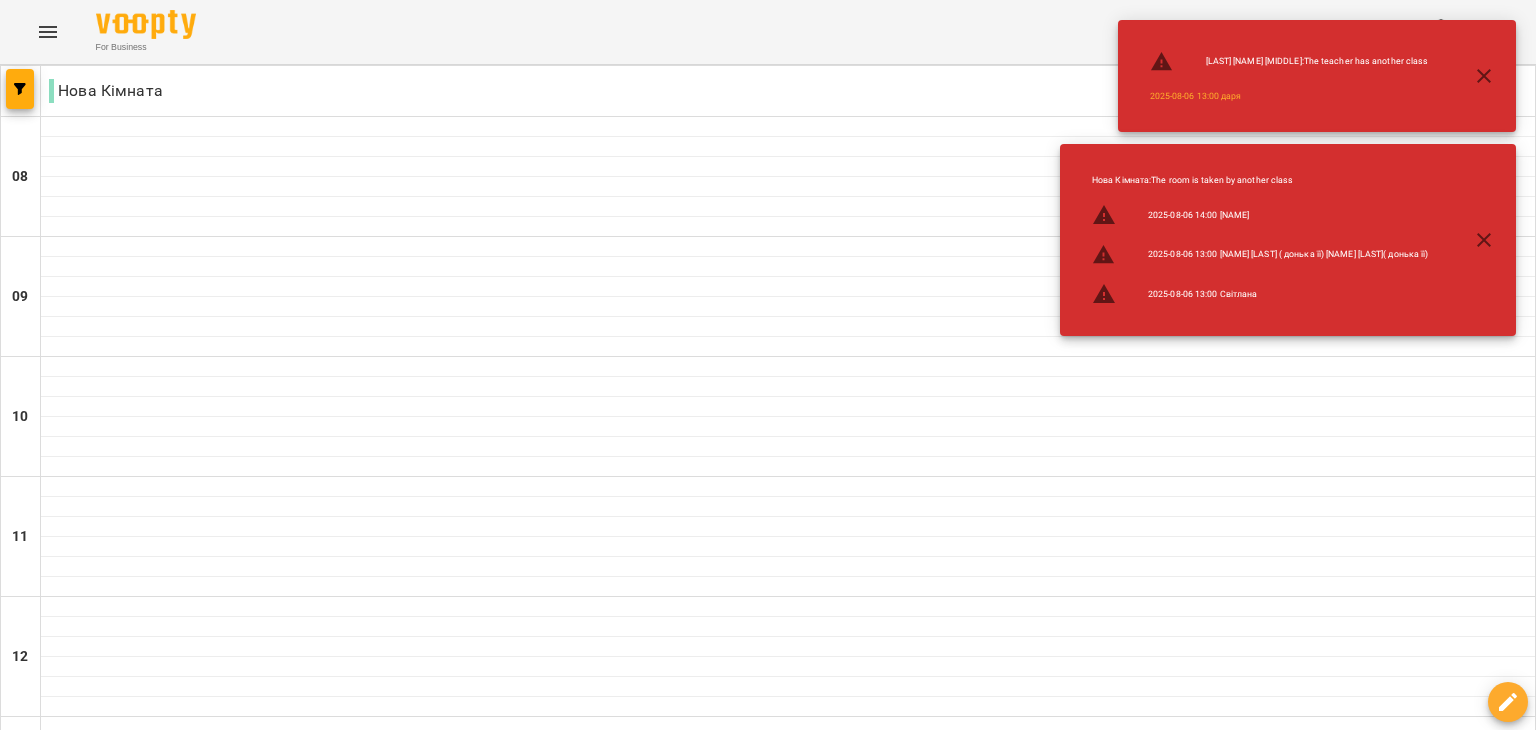 click on "07 Aug" at bounding box center (861, 1962) 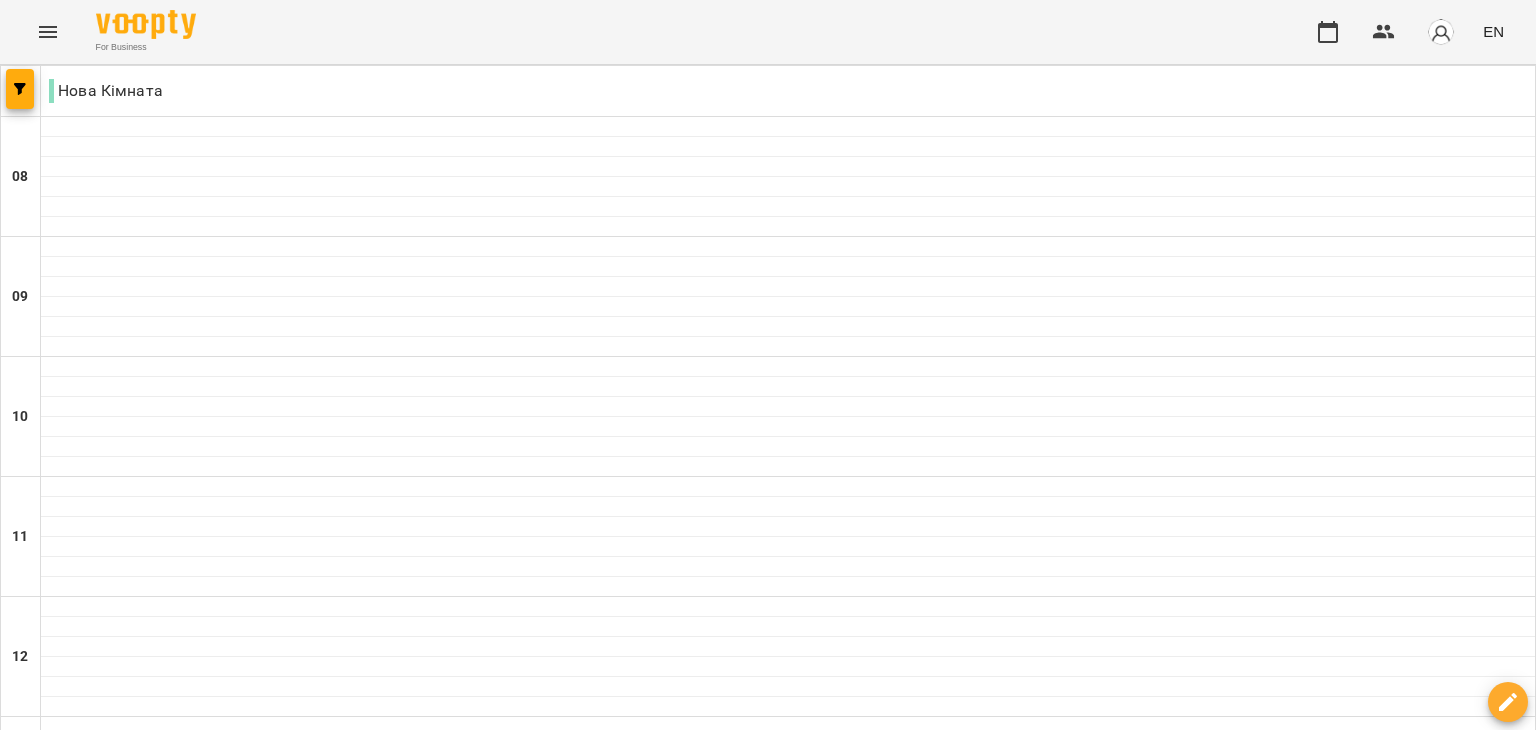 scroll, scrollTop: 452, scrollLeft: 0, axis: vertical 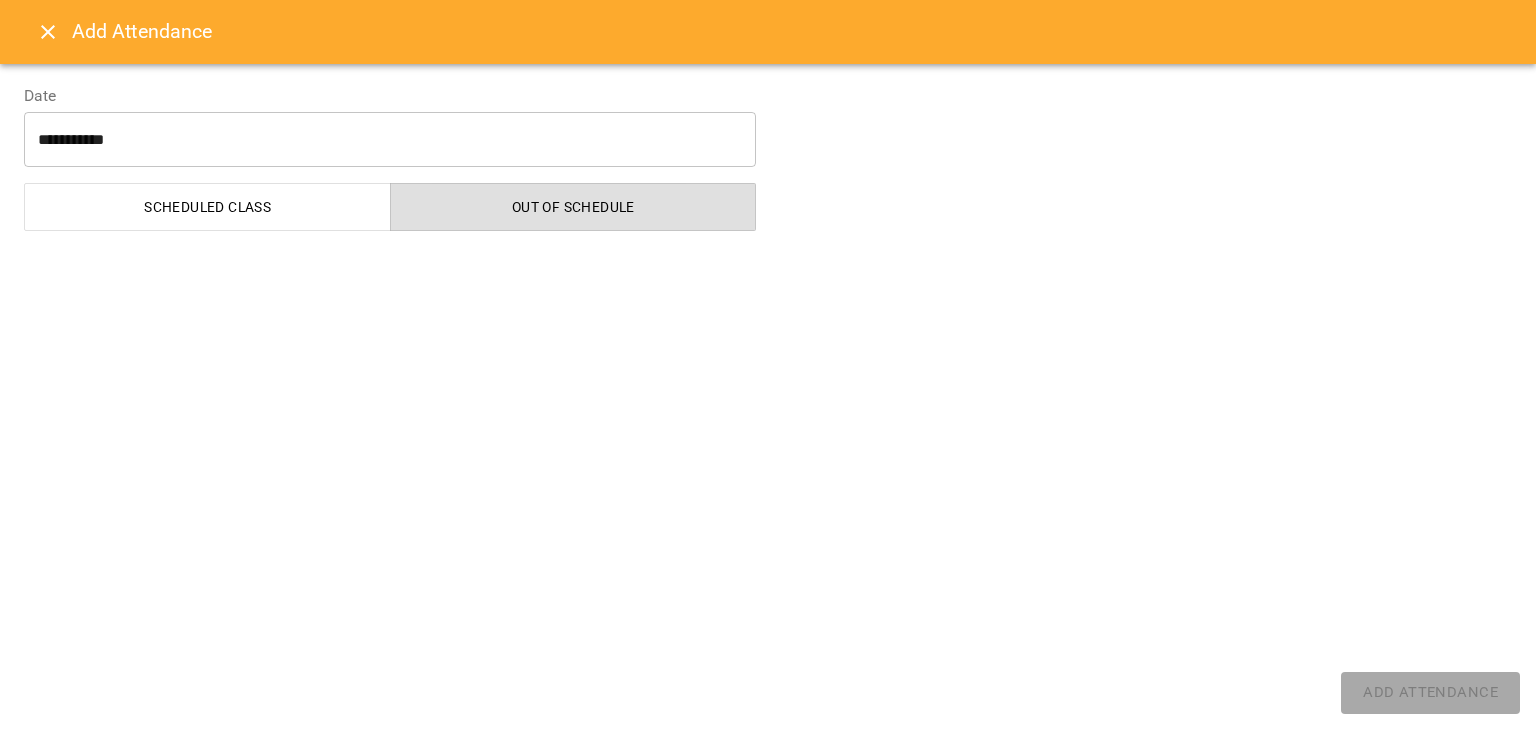 select on "**********" 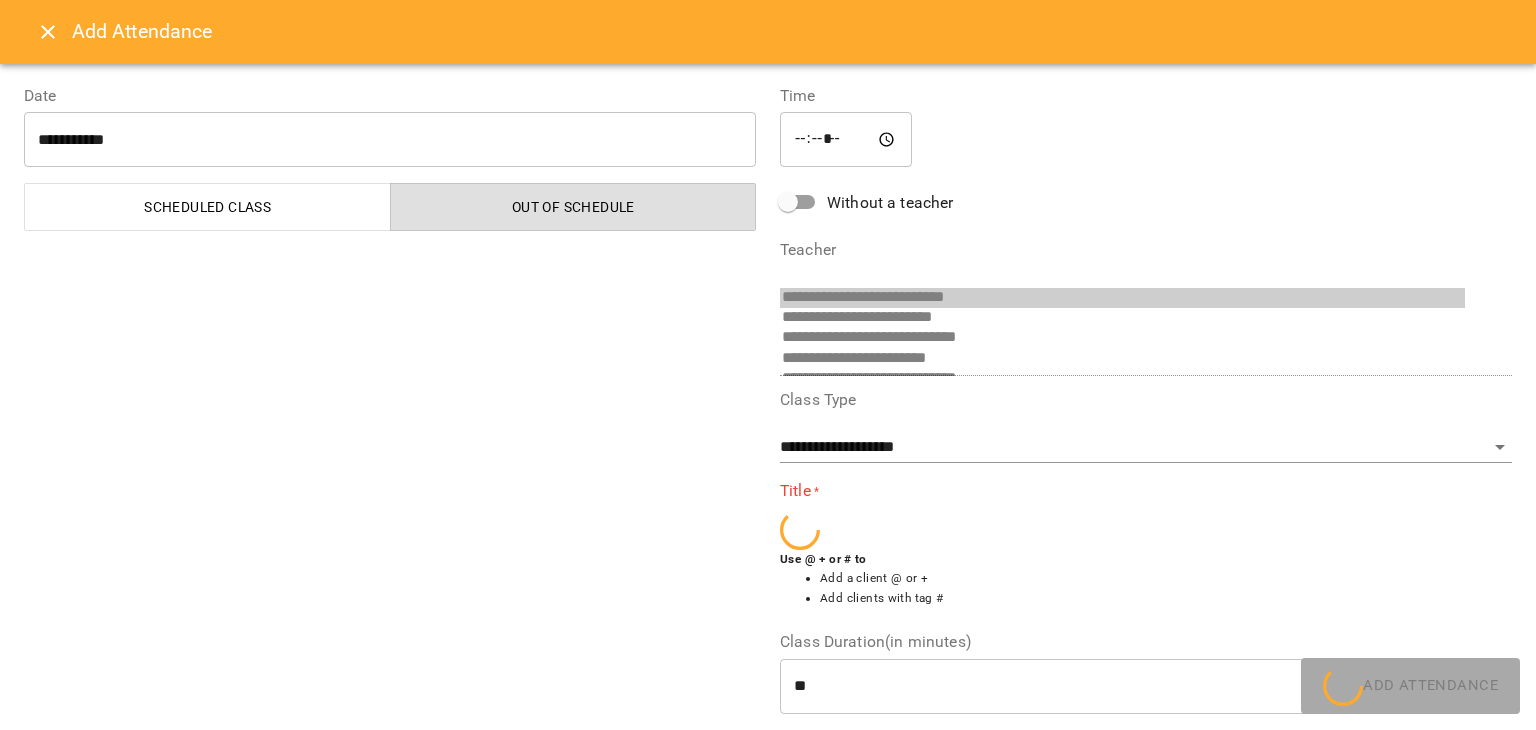 scroll, scrollTop: 276, scrollLeft: 0, axis: vertical 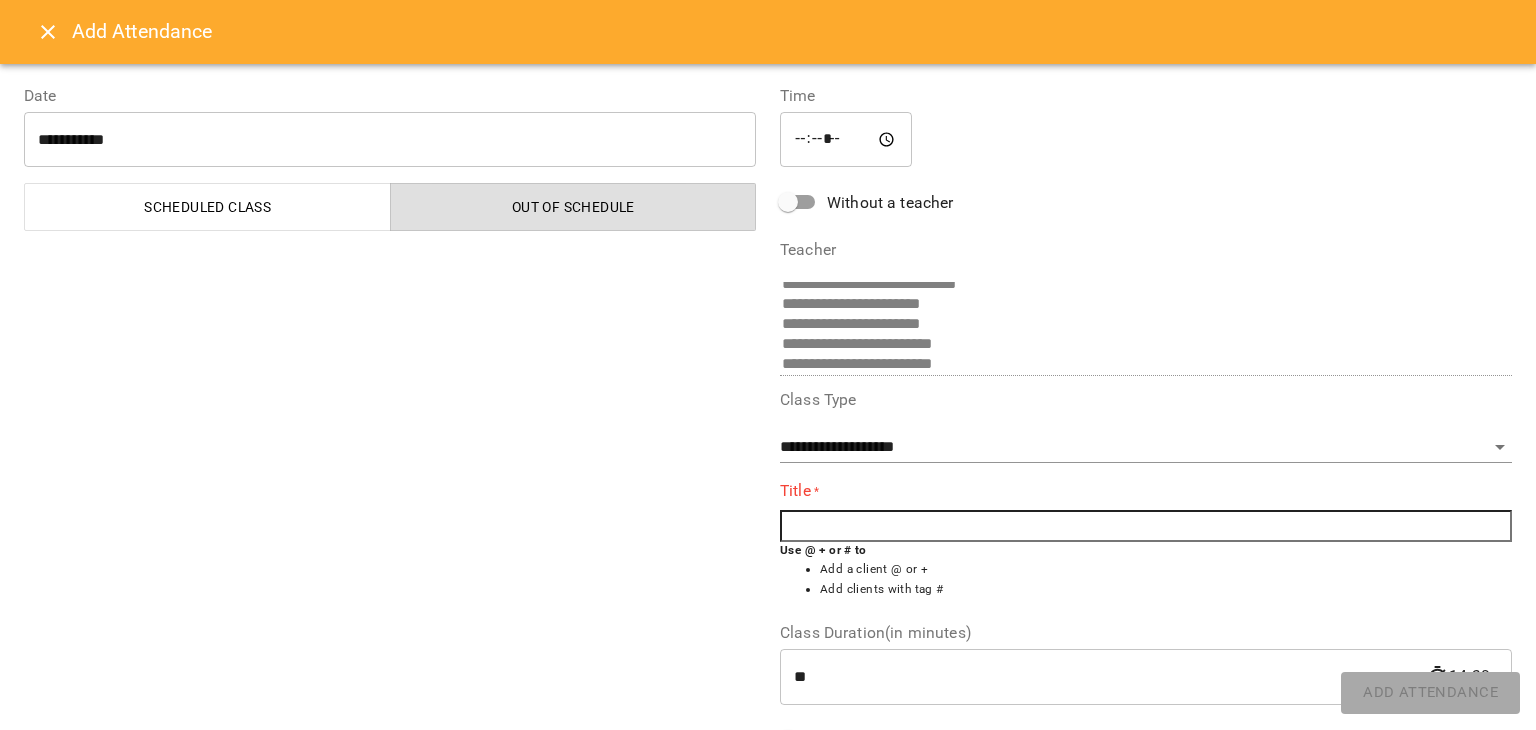 click on "Use @ + or # to" at bounding box center (823, 550) 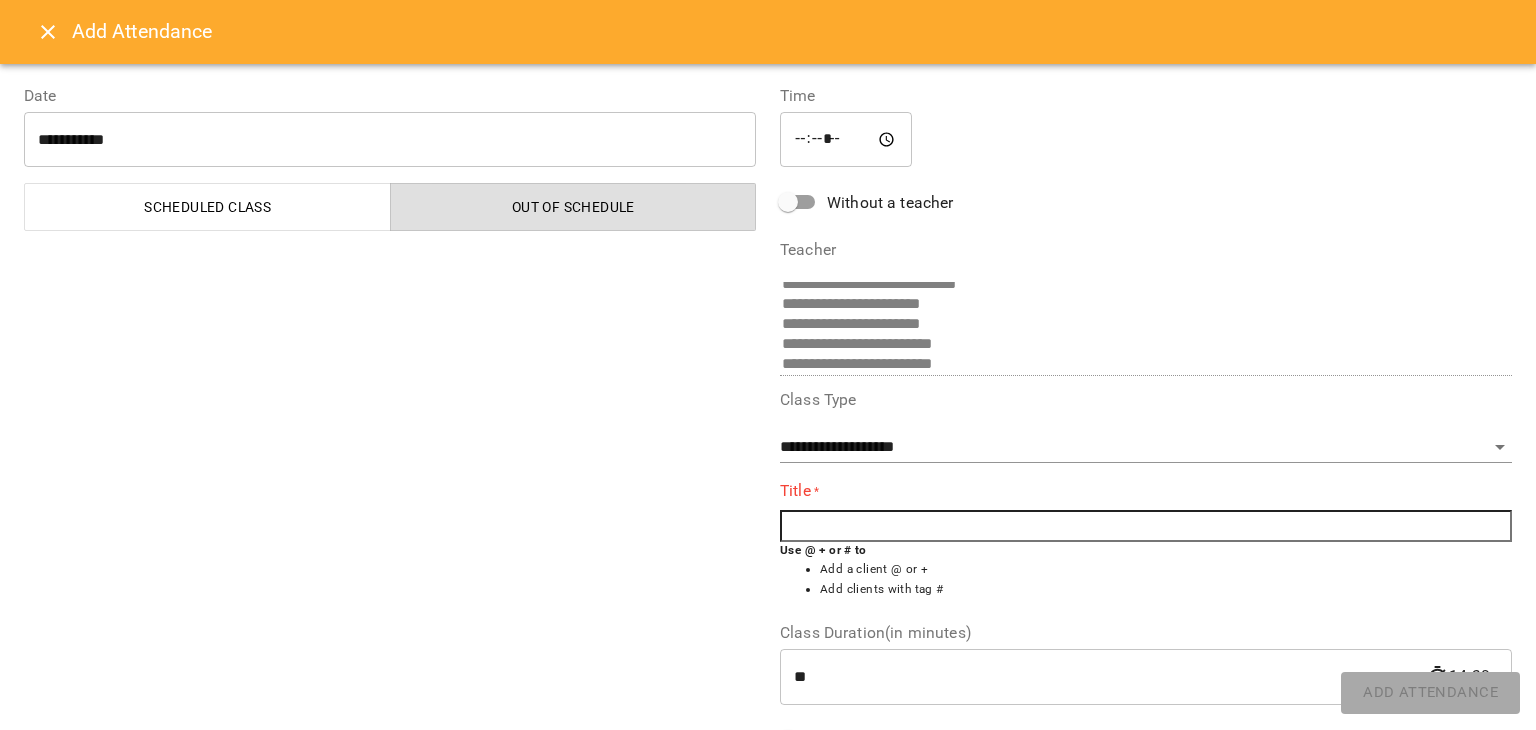type on "*" 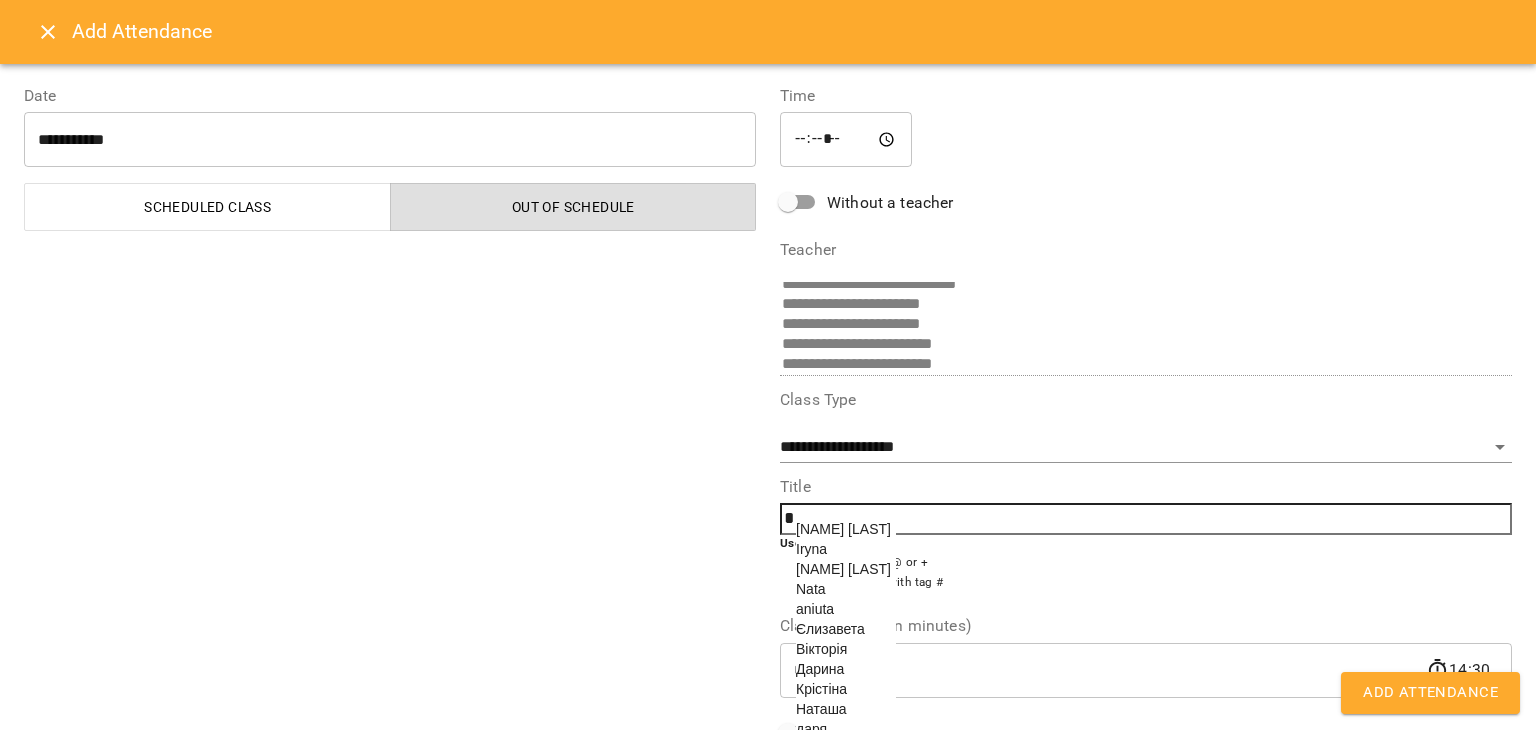 scroll, scrollTop: 60, scrollLeft: 0, axis: vertical 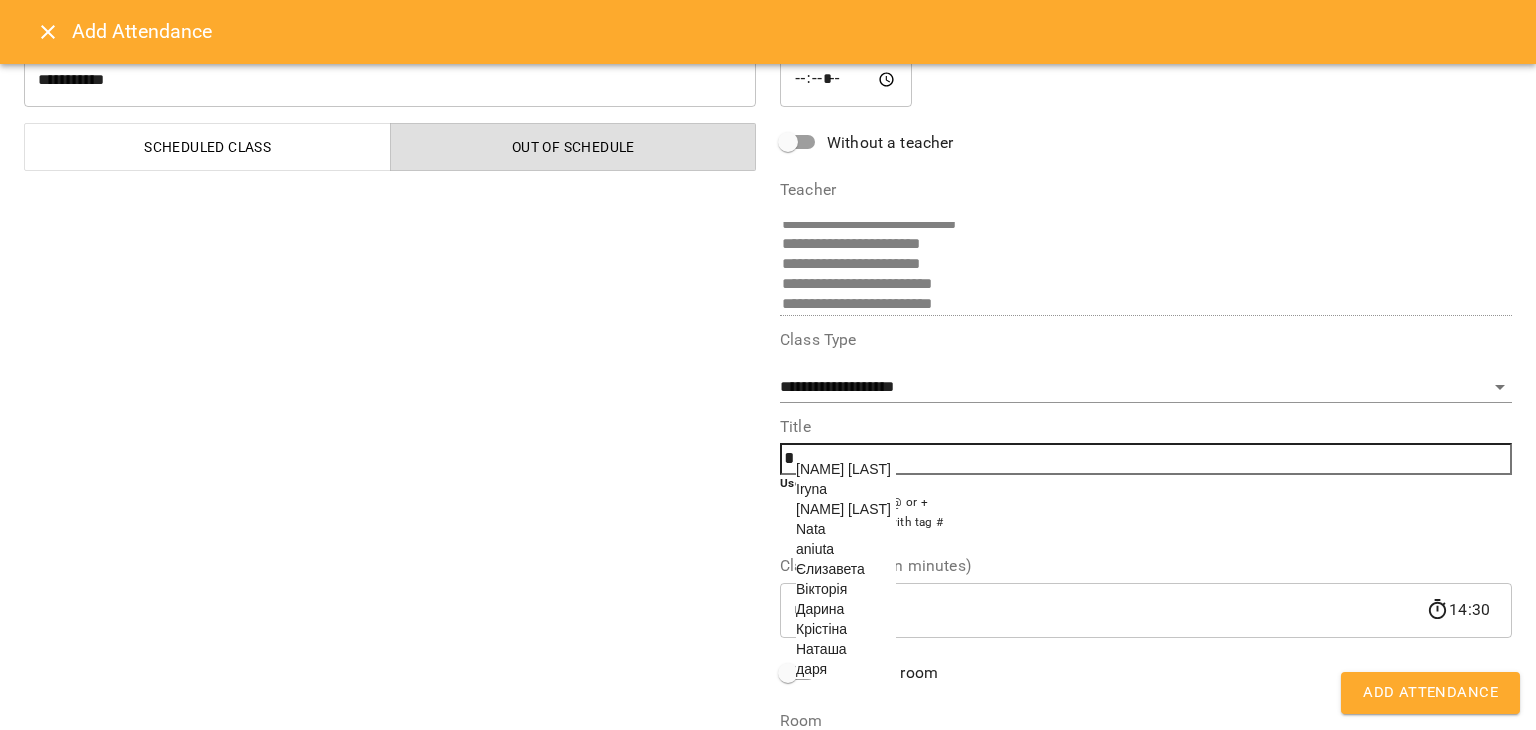 click on "Вікторія" at bounding box center [821, 589] 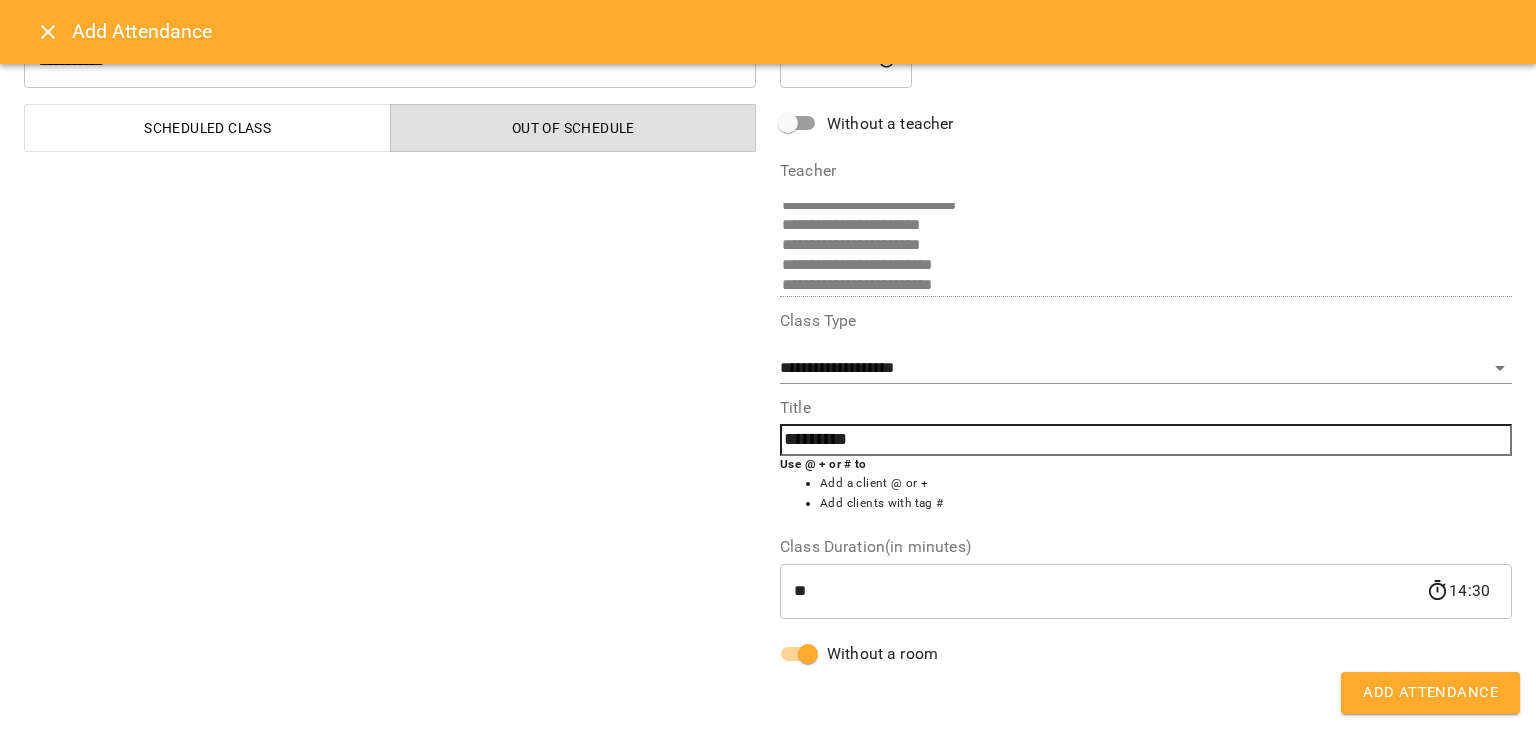 scroll, scrollTop: 0, scrollLeft: 0, axis: both 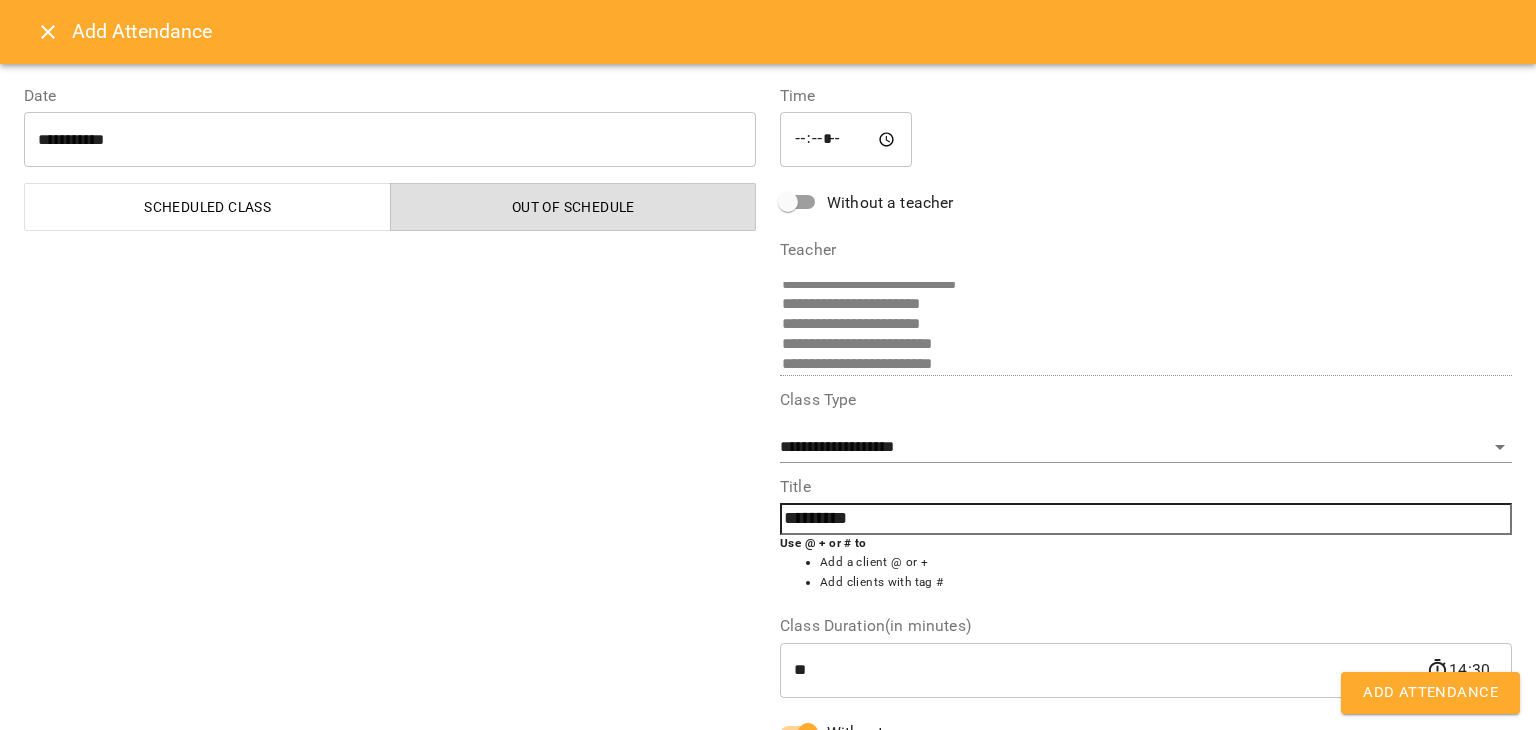 click on "Add Attendance" at bounding box center (1430, 693) 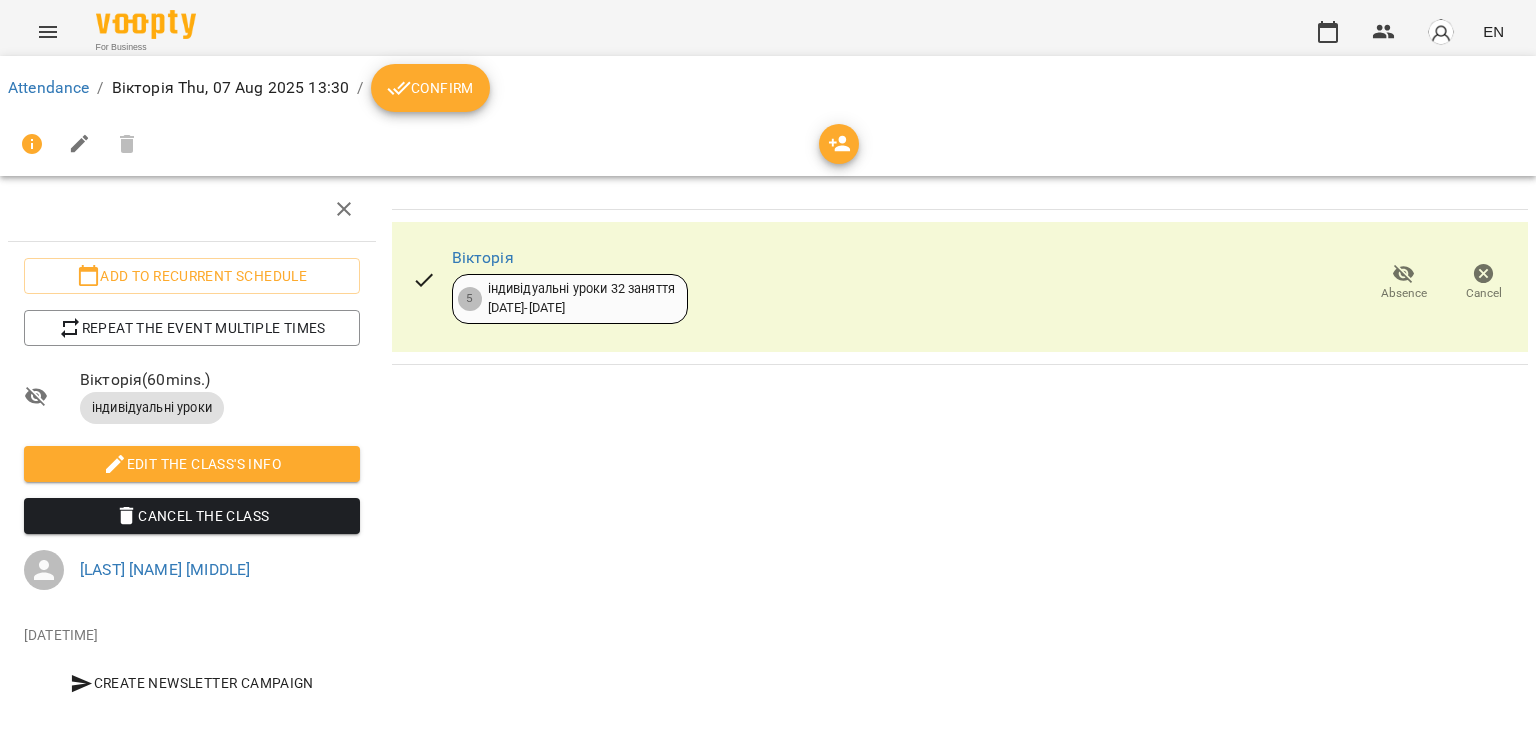 click on "Confirm" at bounding box center (430, 88) 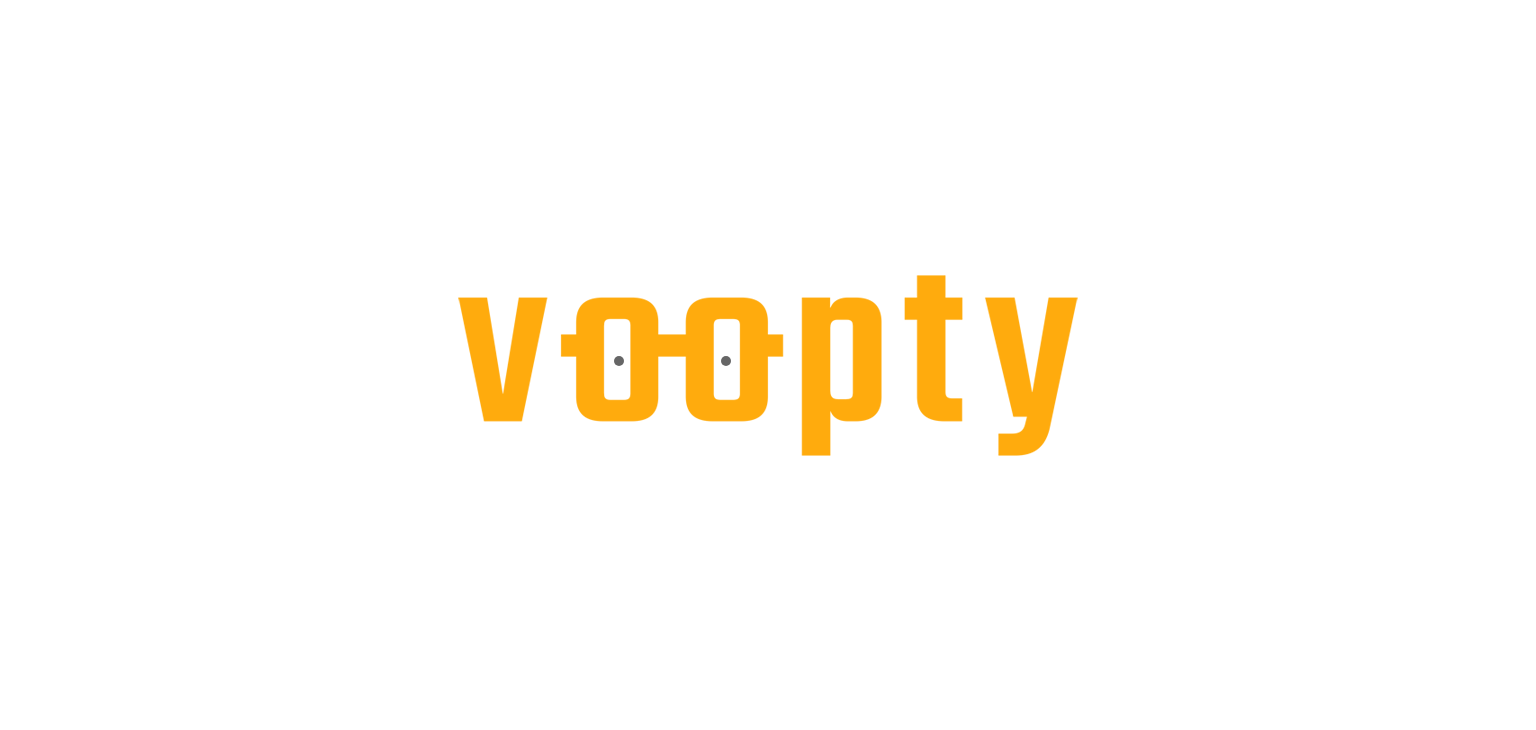 scroll, scrollTop: 0, scrollLeft: 0, axis: both 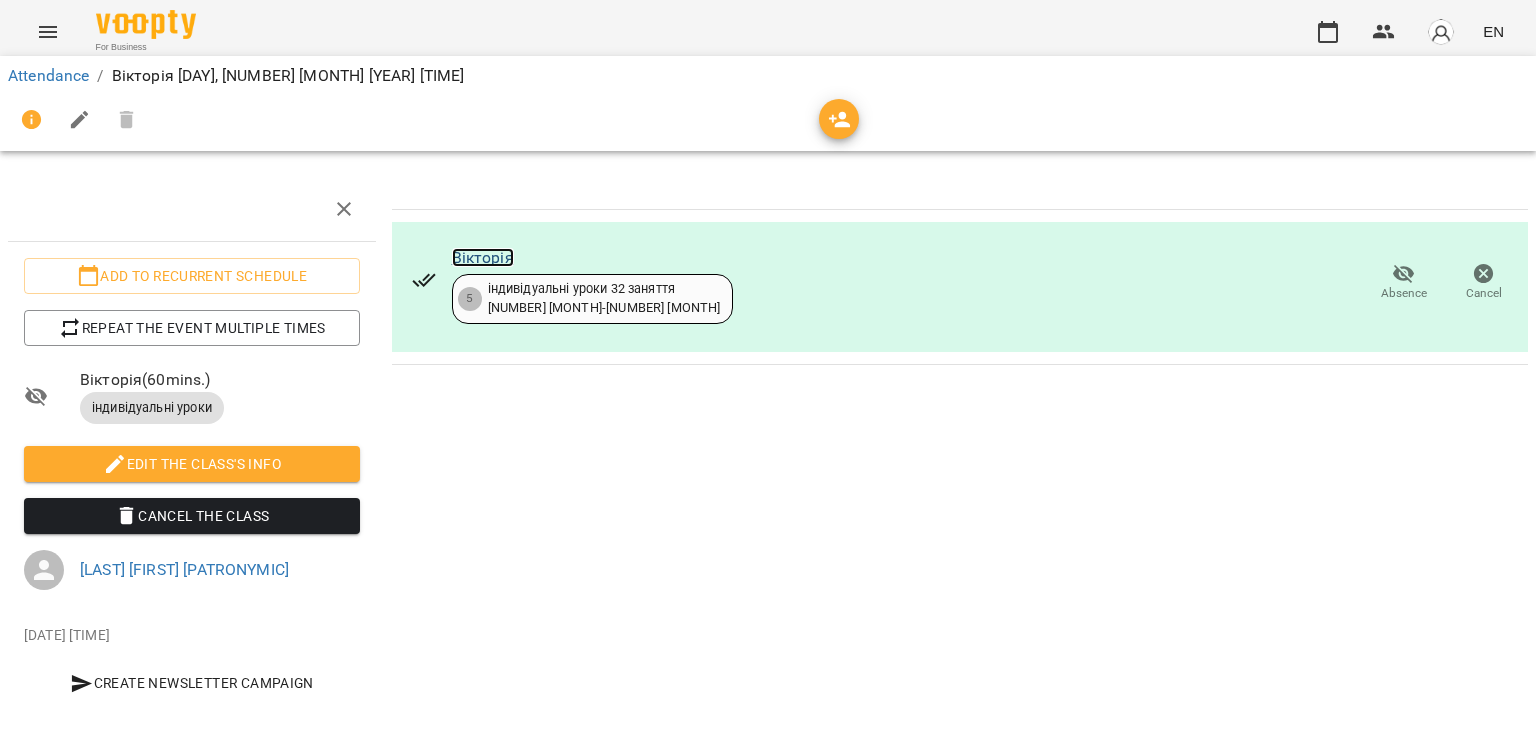 click on "Вікторія" at bounding box center [483, 257] 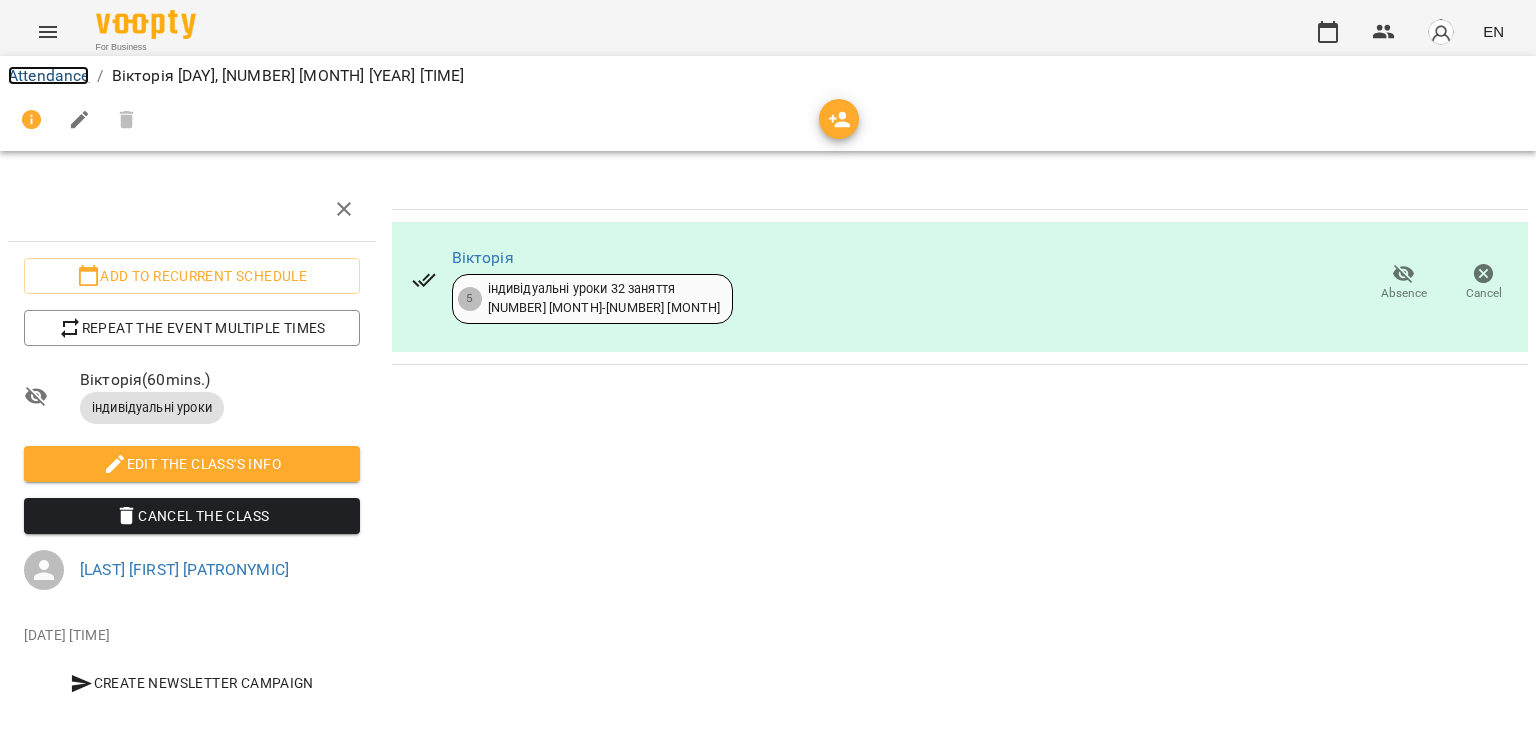 click on "Attendance" at bounding box center (48, 75) 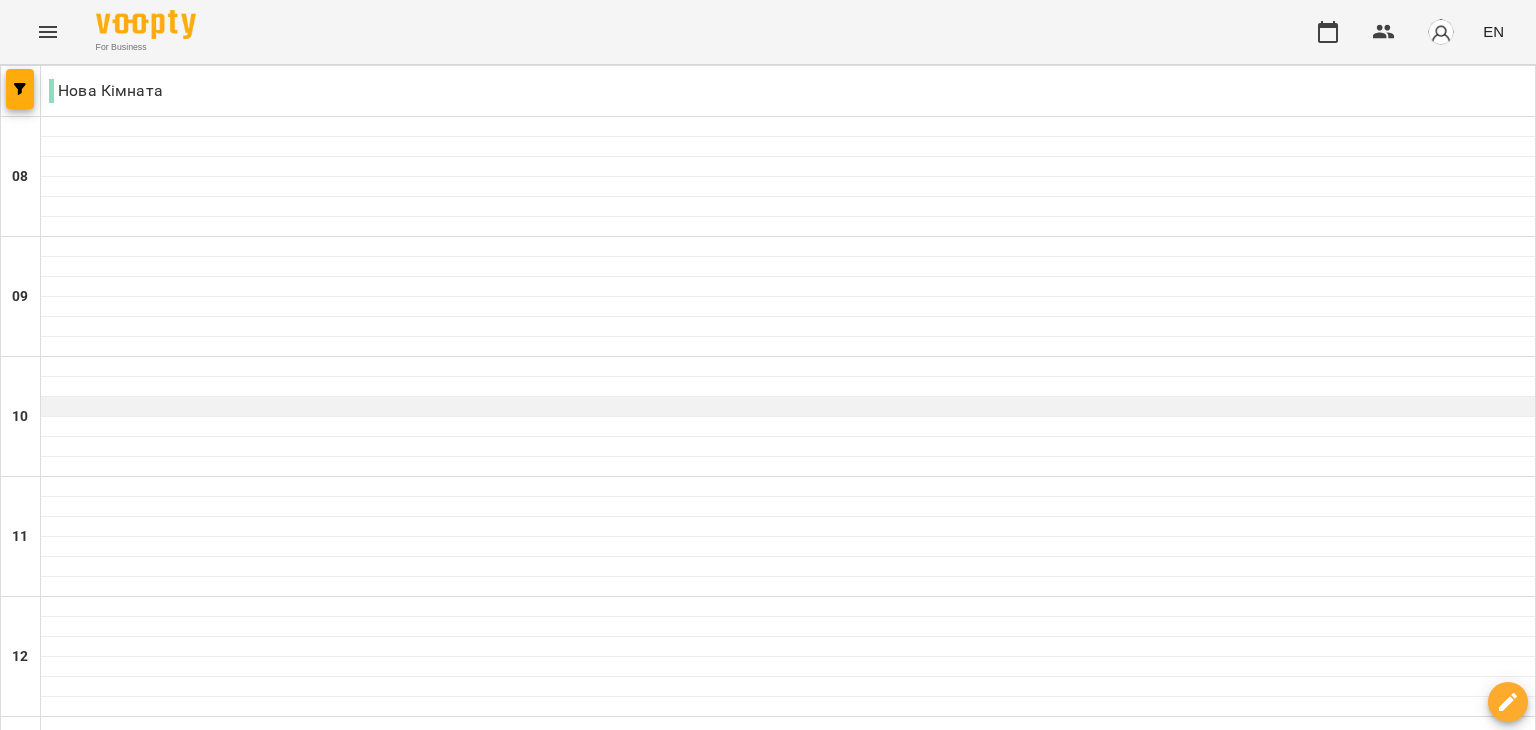 scroll, scrollTop: 592, scrollLeft: 0, axis: vertical 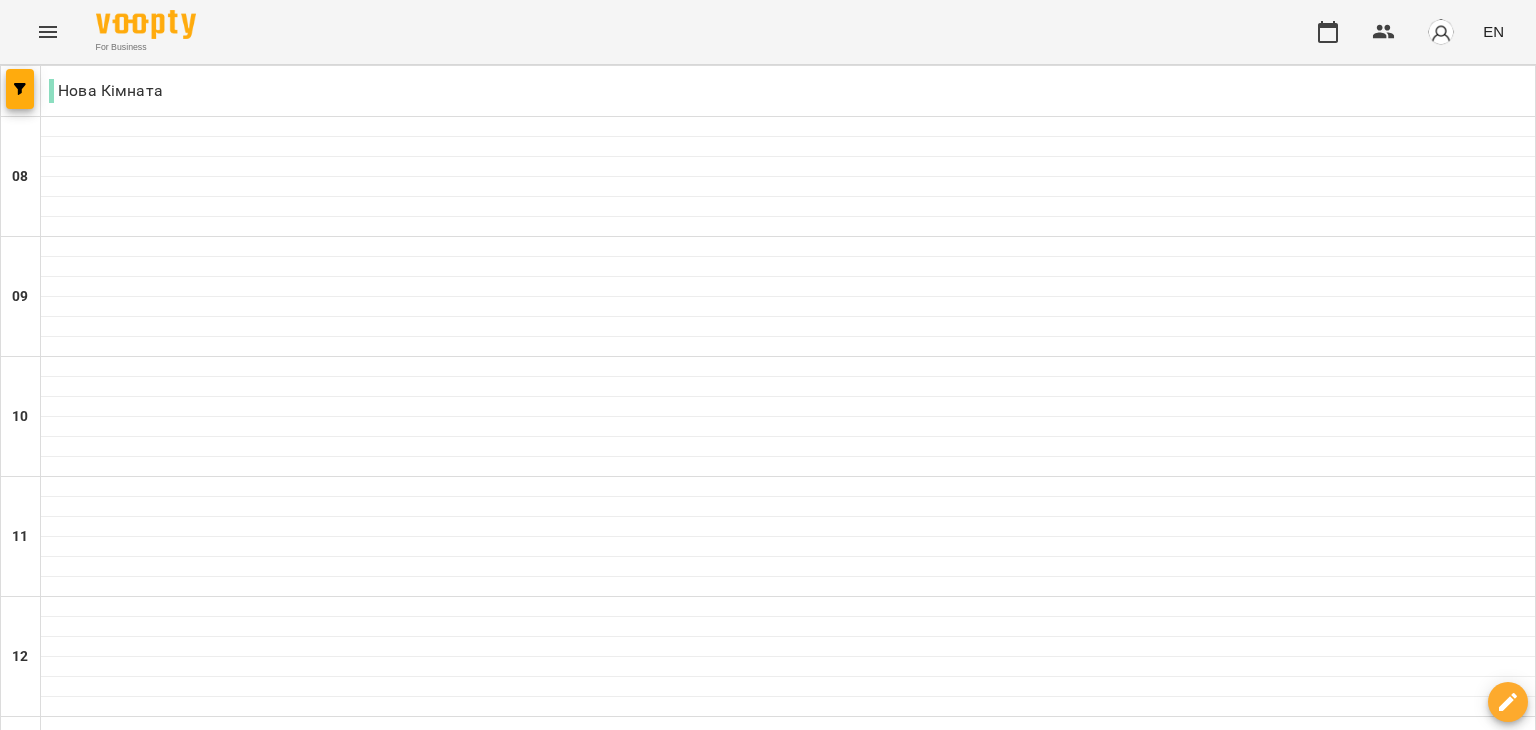 click at bounding box center (788, 987) 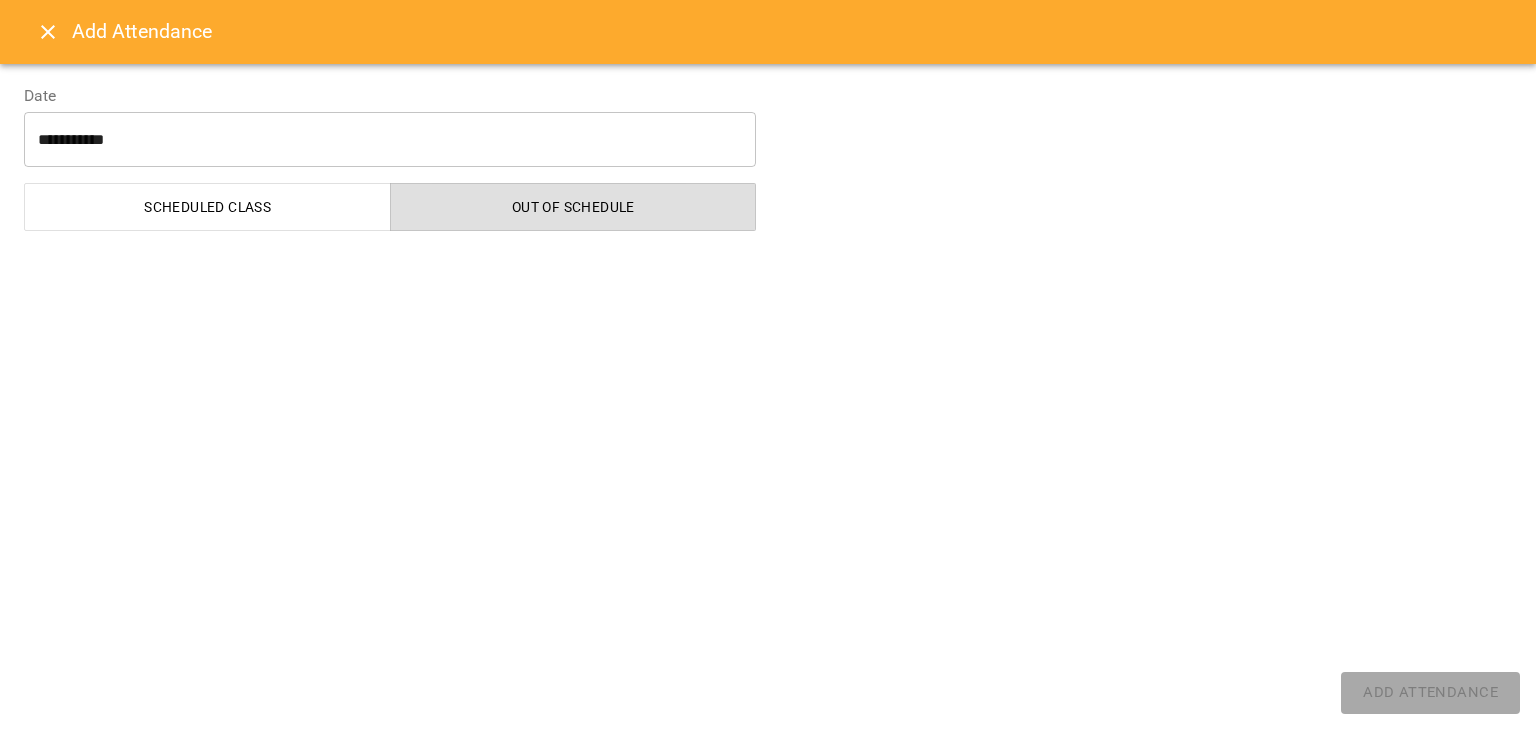 select on "**********" 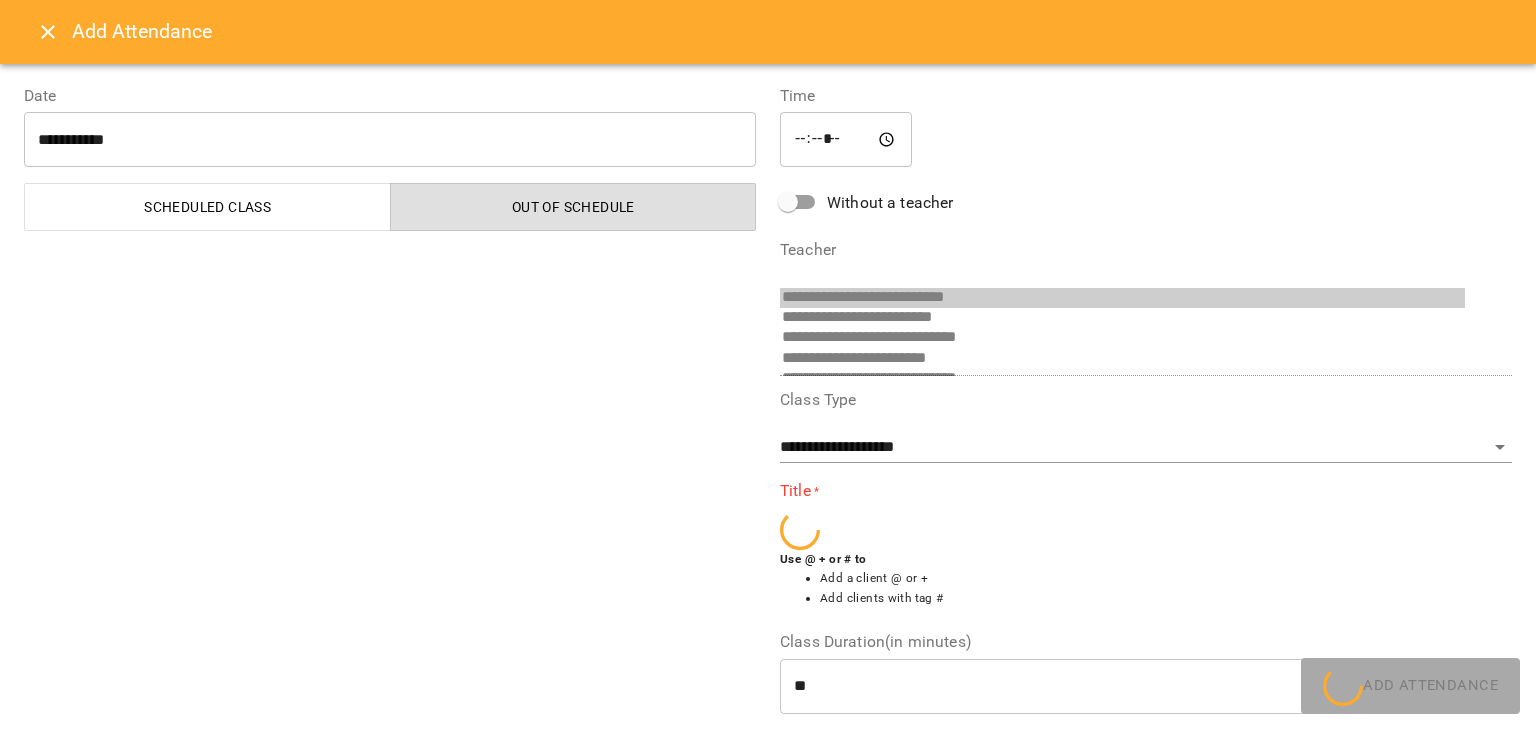 scroll, scrollTop: 276, scrollLeft: 0, axis: vertical 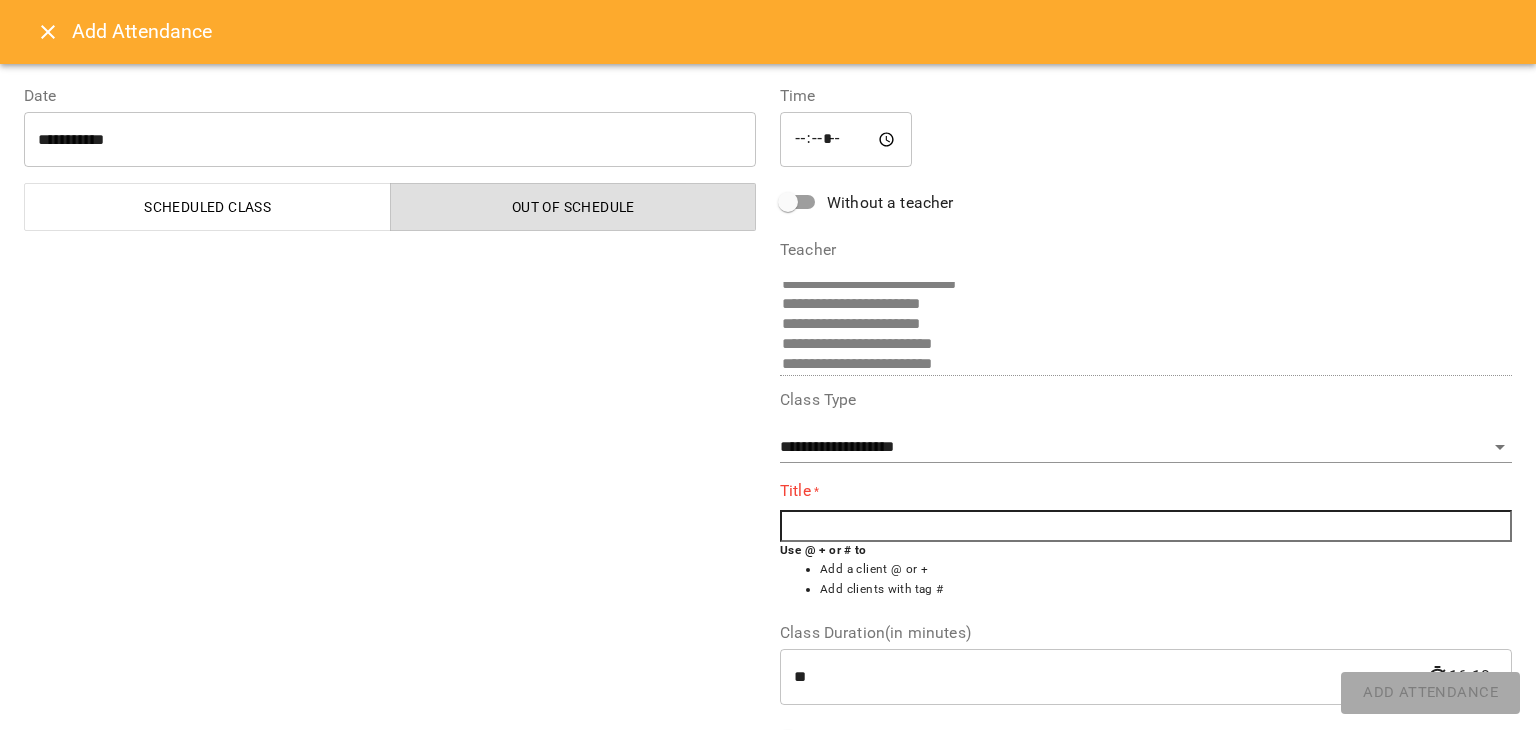 click on "*****" at bounding box center [846, 140] 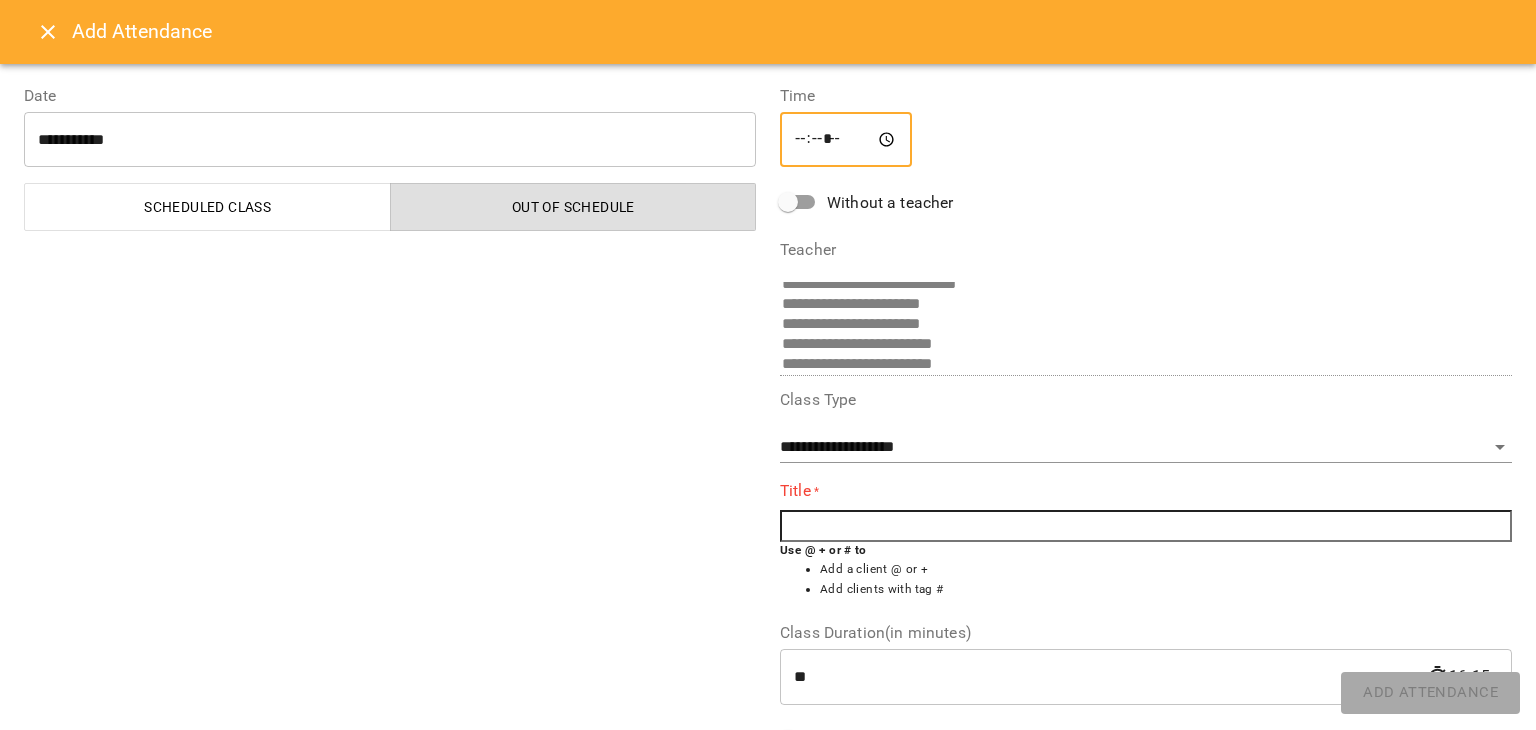 type on "*****" 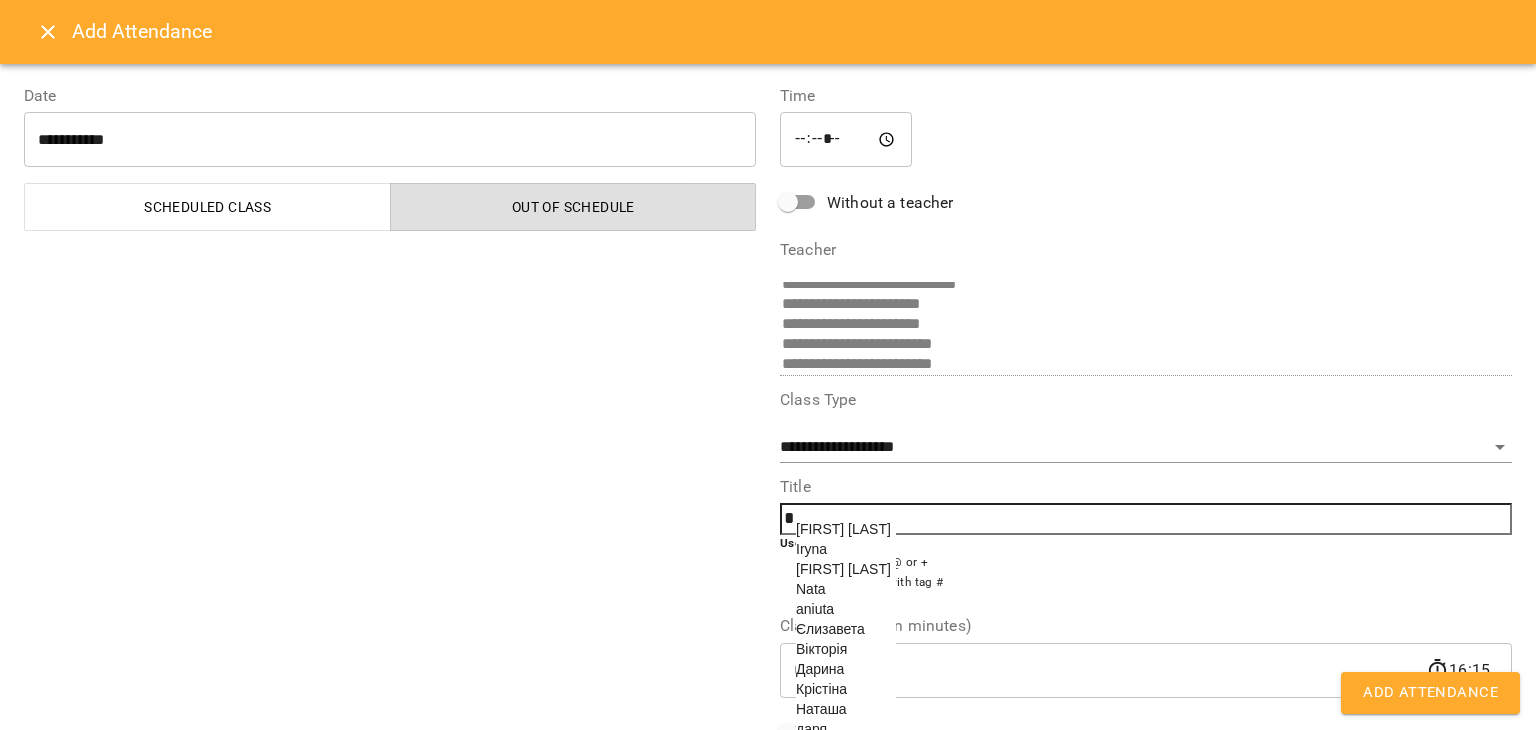 scroll, scrollTop: 28, scrollLeft: 0, axis: vertical 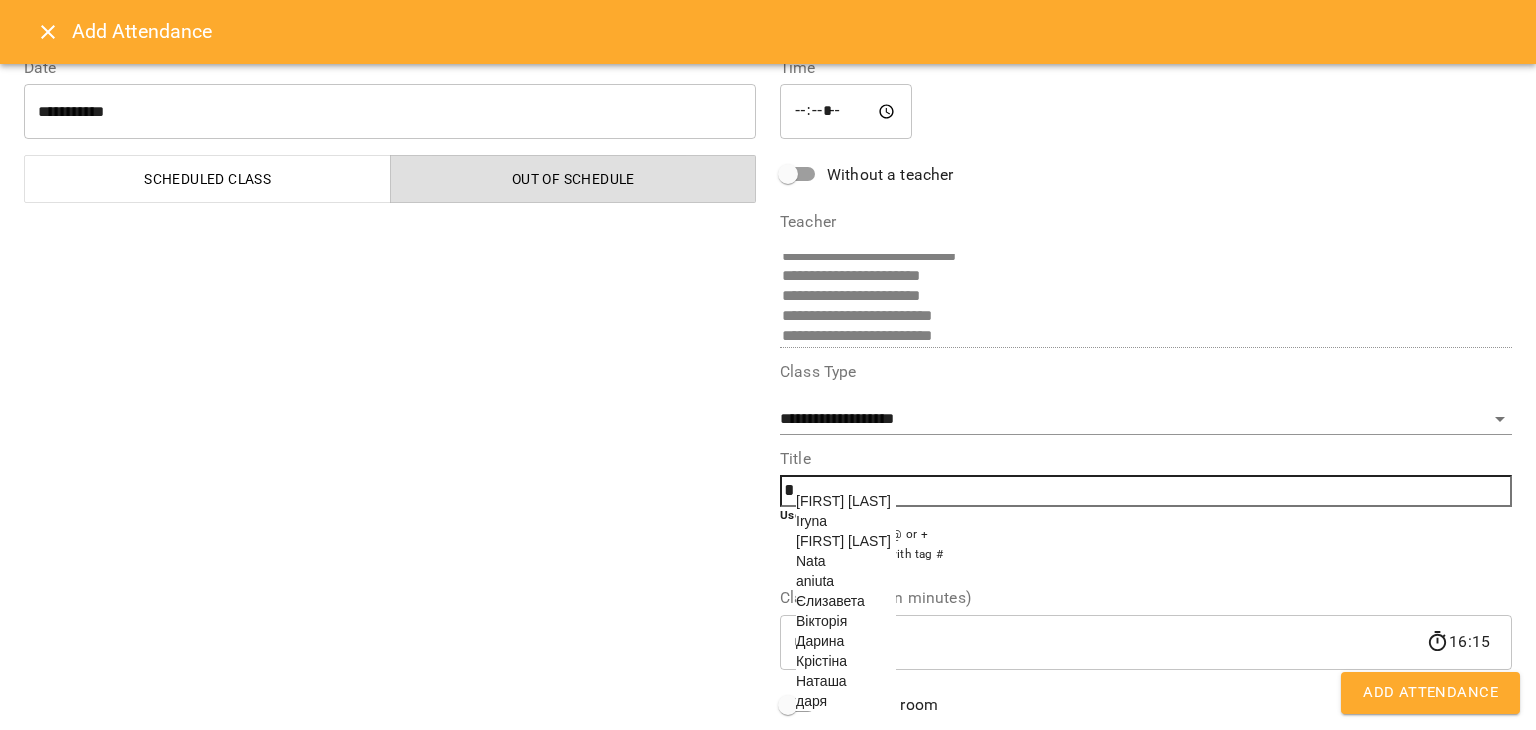 click on "Крістіна" at bounding box center [821, 661] 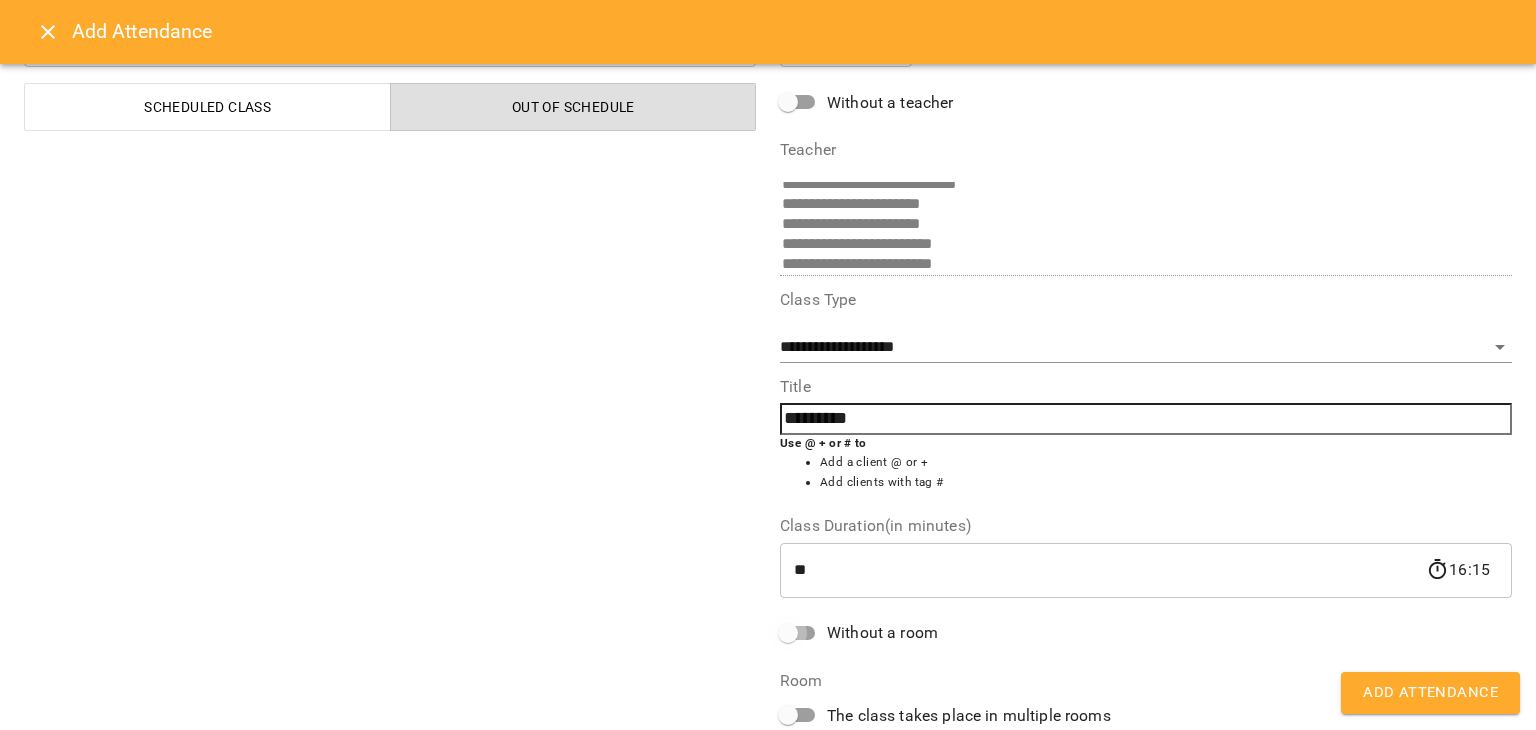 scroll, scrollTop: 79, scrollLeft: 0, axis: vertical 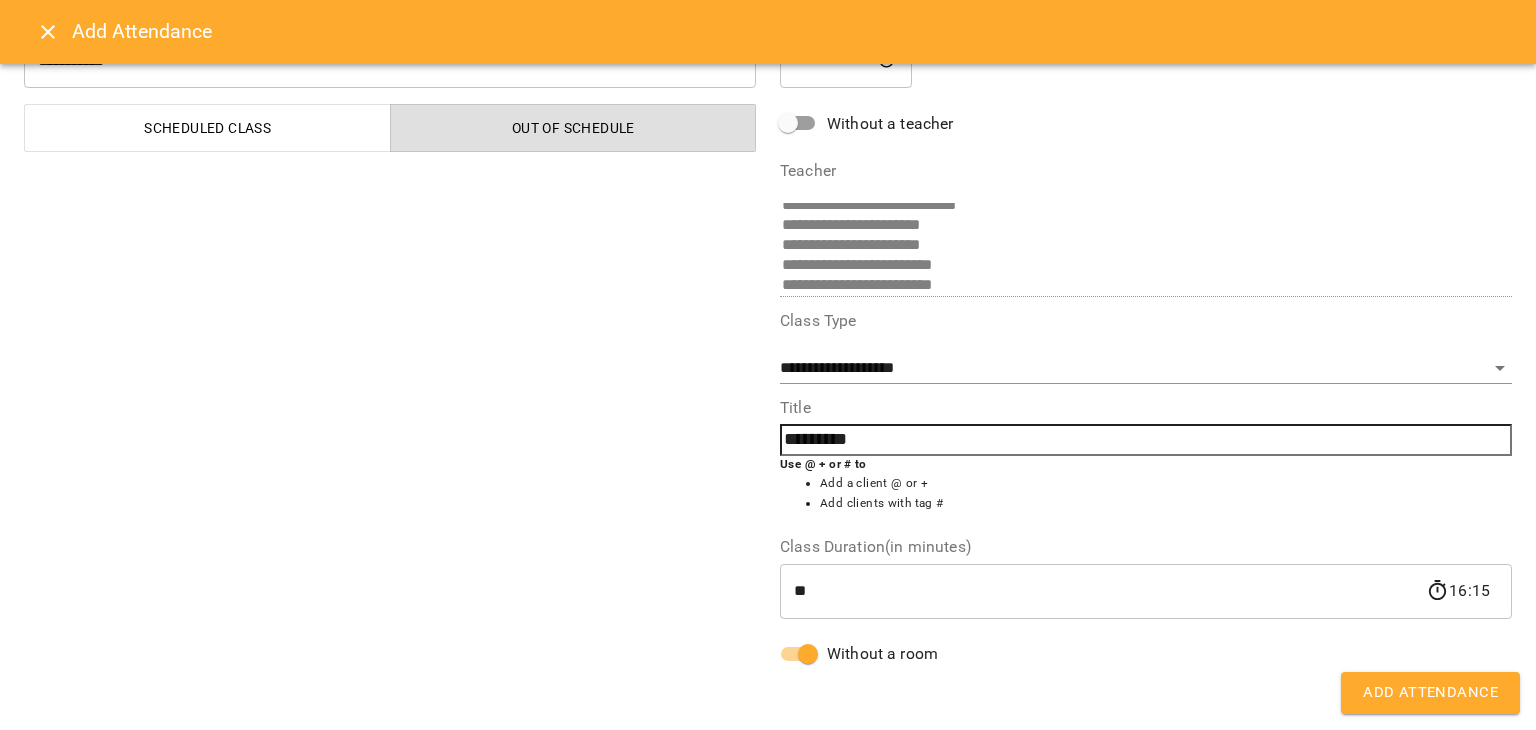 click on "Add Attendance" at bounding box center [1430, 693] 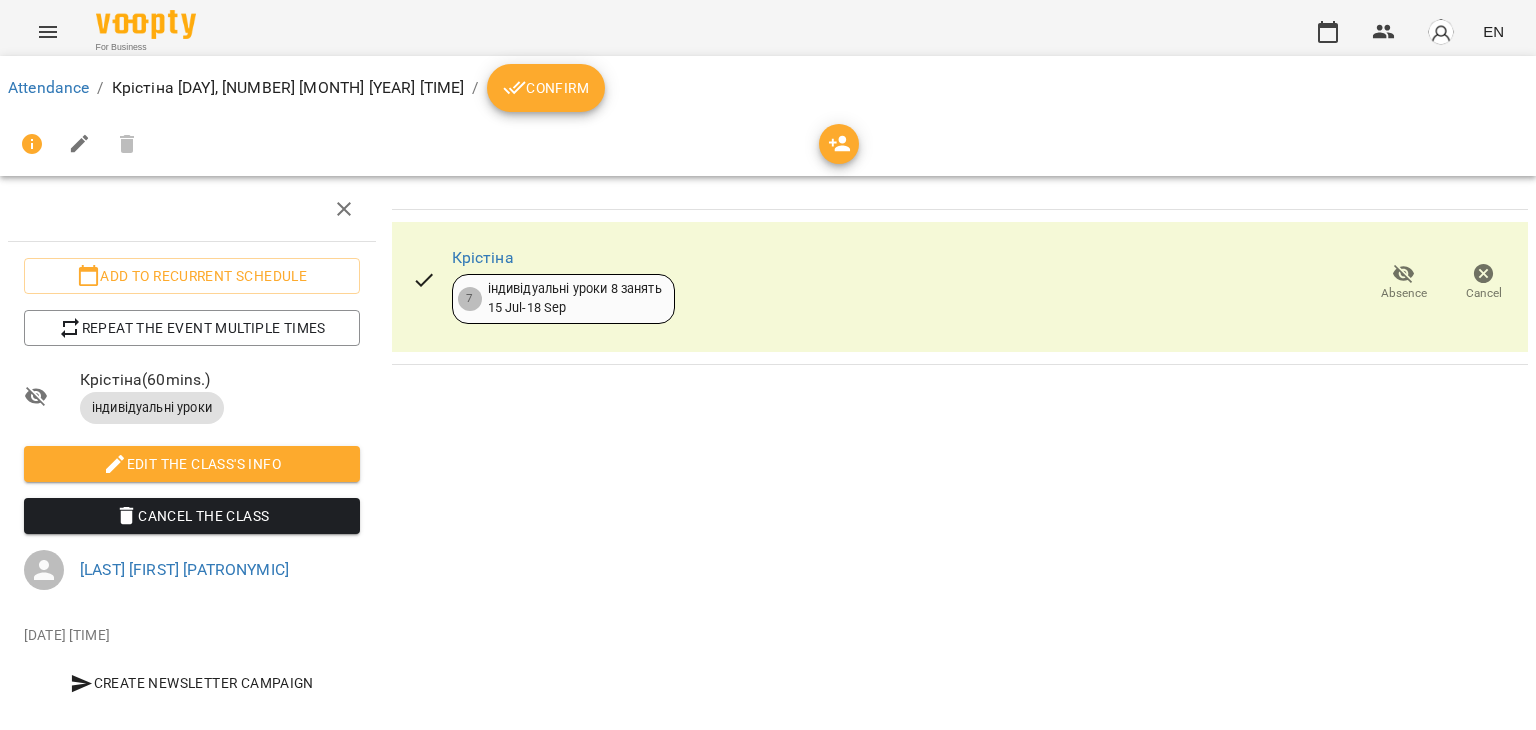 click on "Confirm" at bounding box center [546, 88] 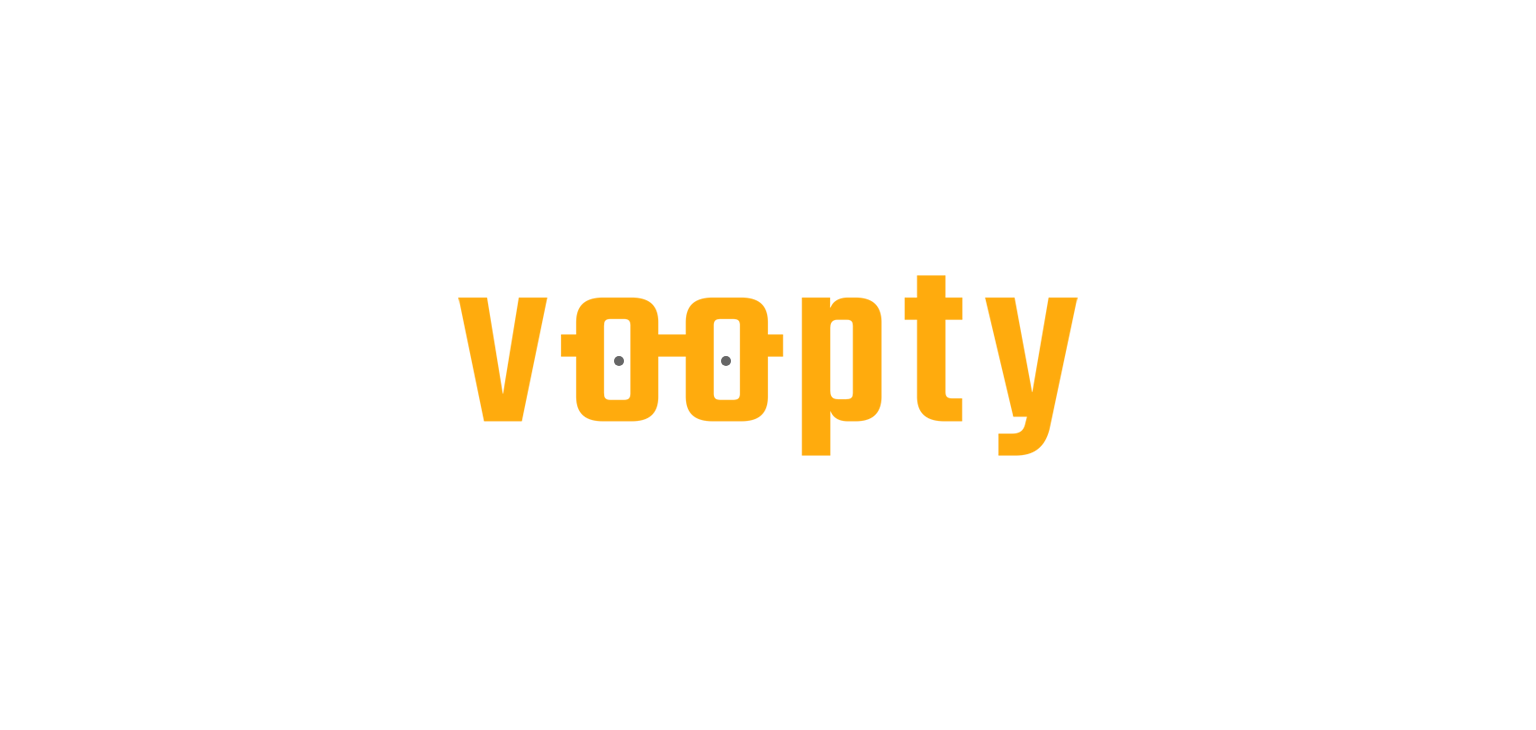 scroll, scrollTop: 0, scrollLeft: 0, axis: both 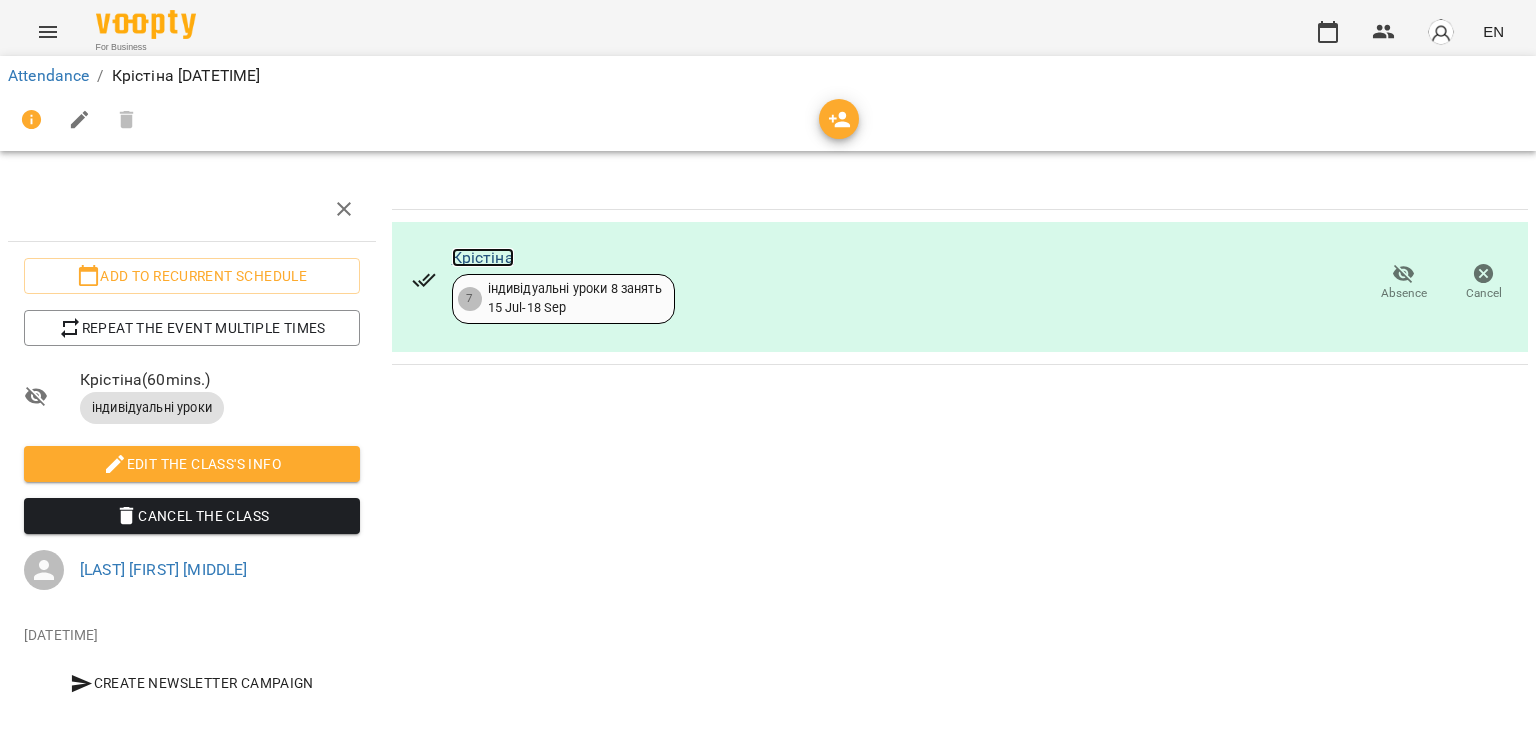 click on "Крістіна" at bounding box center (483, 257) 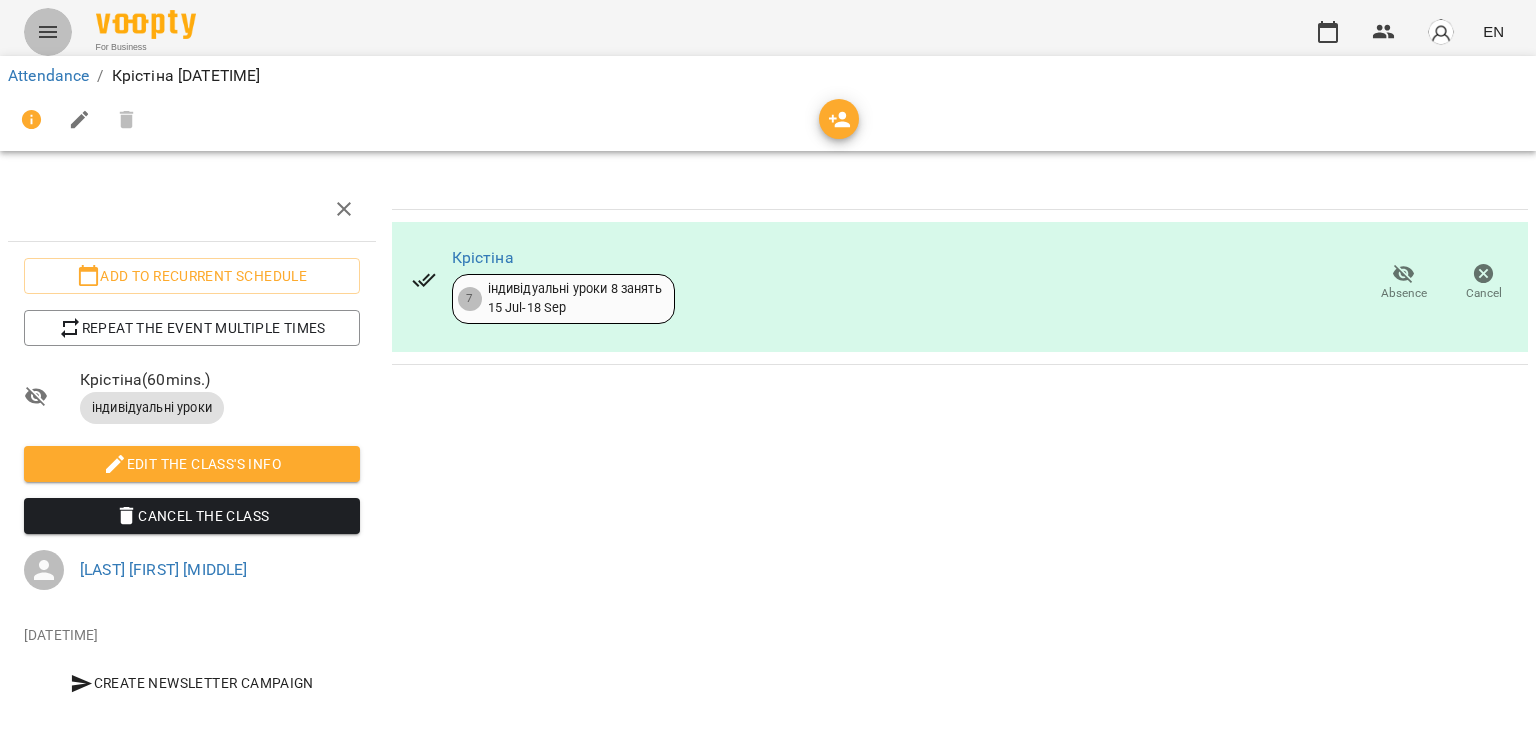 click 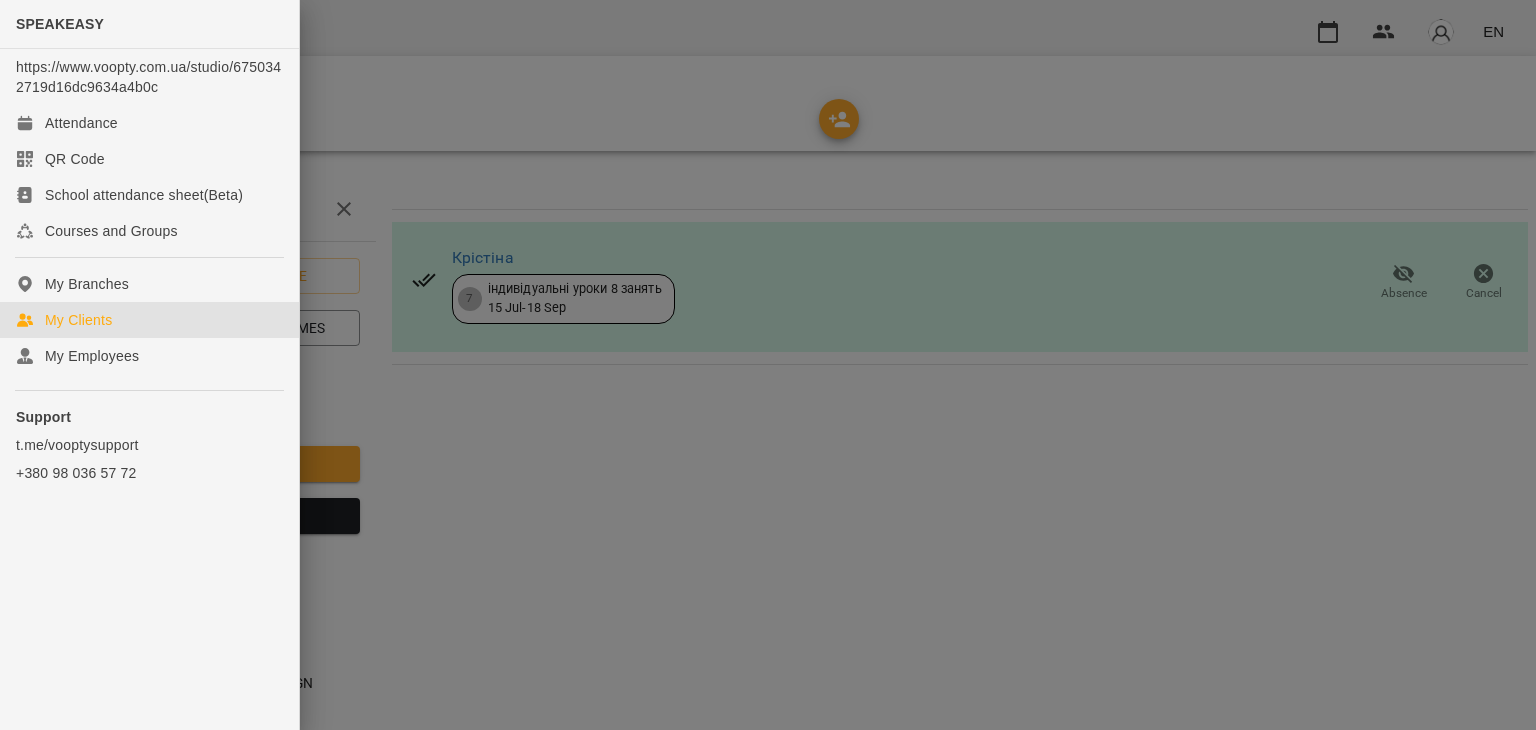 click on "My Clients" at bounding box center [78, 320] 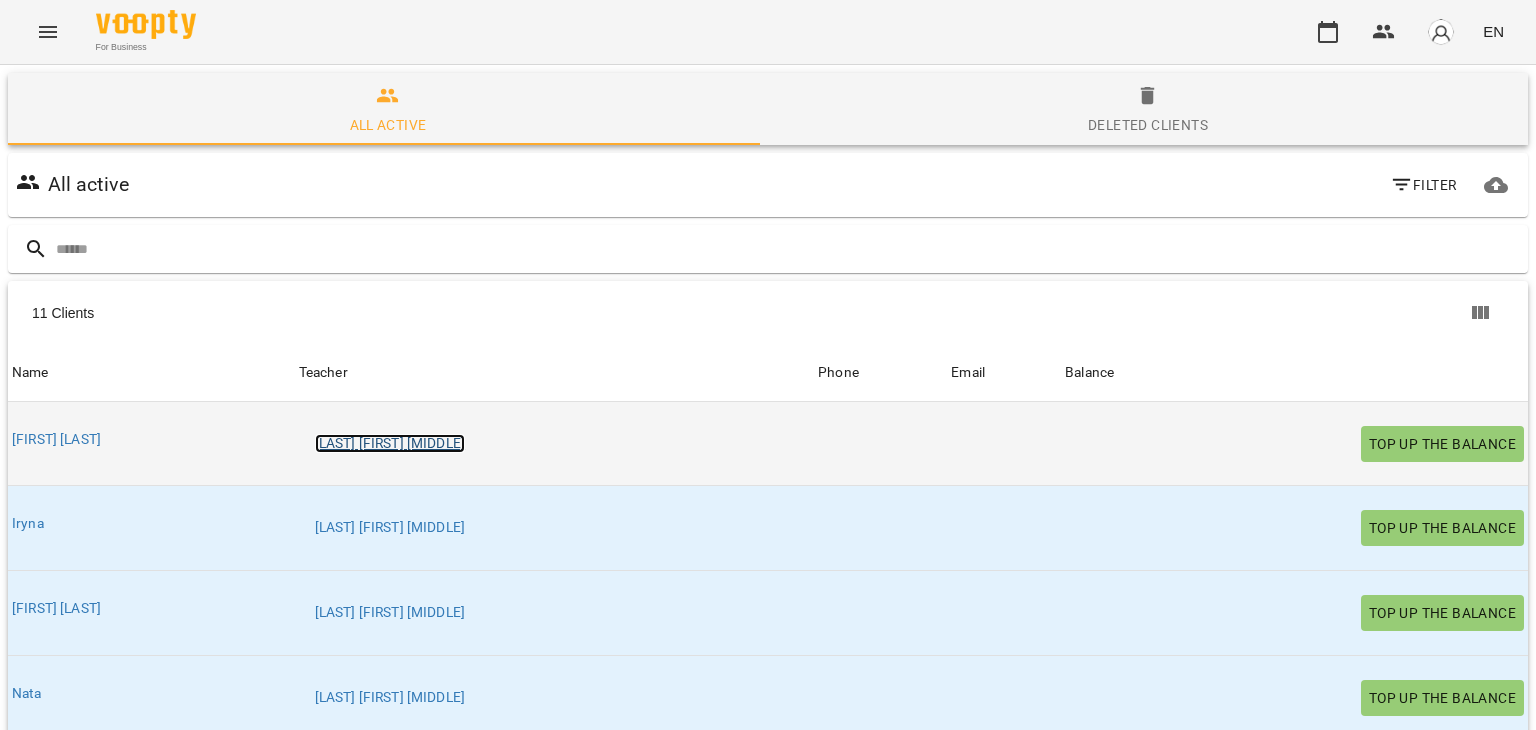 click on "[LAST] [NAME] [MIDDLE]" at bounding box center (390, 444) 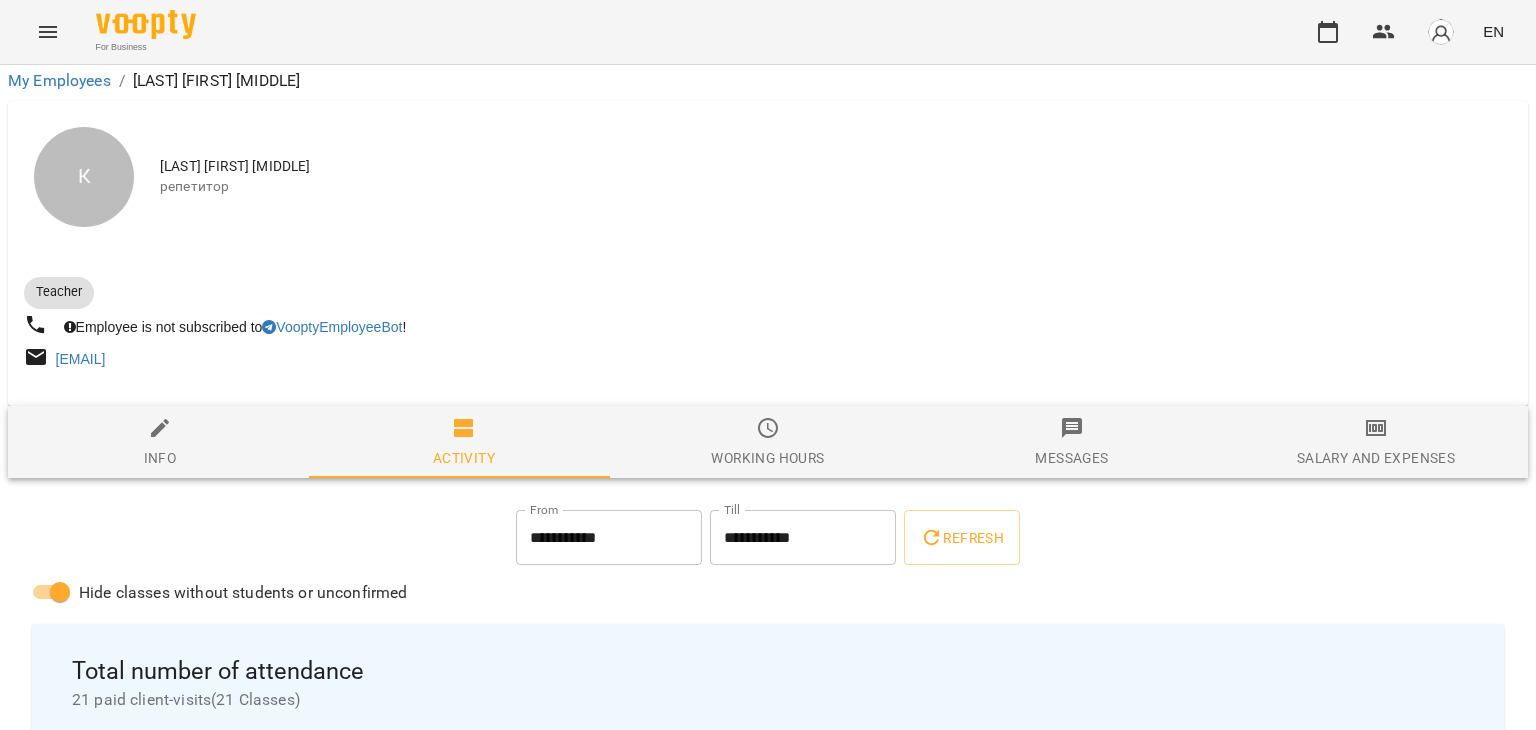 scroll, scrollTop: 324, scrollLeft: 0, axis: vertical 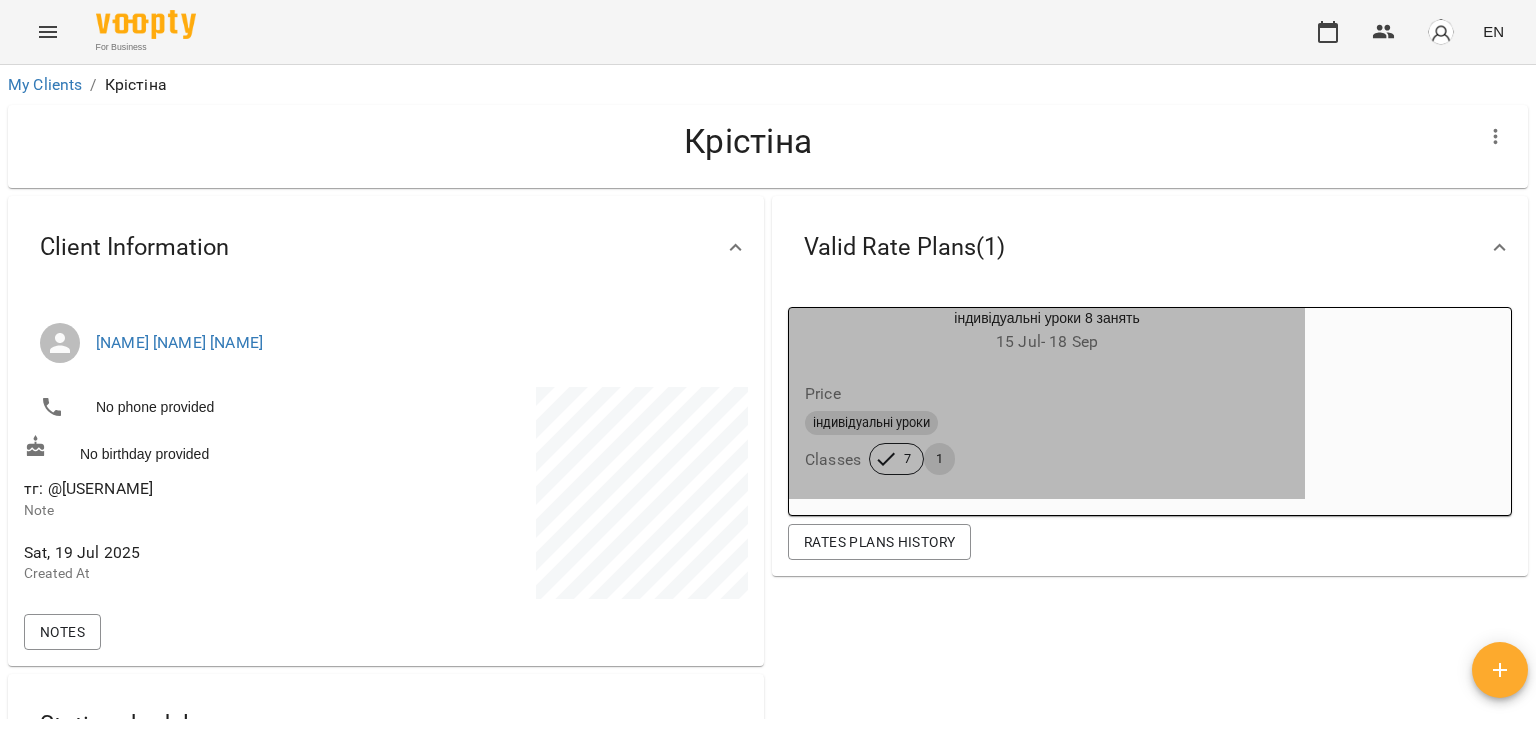 click on "7" at bounding box center (907, 459) 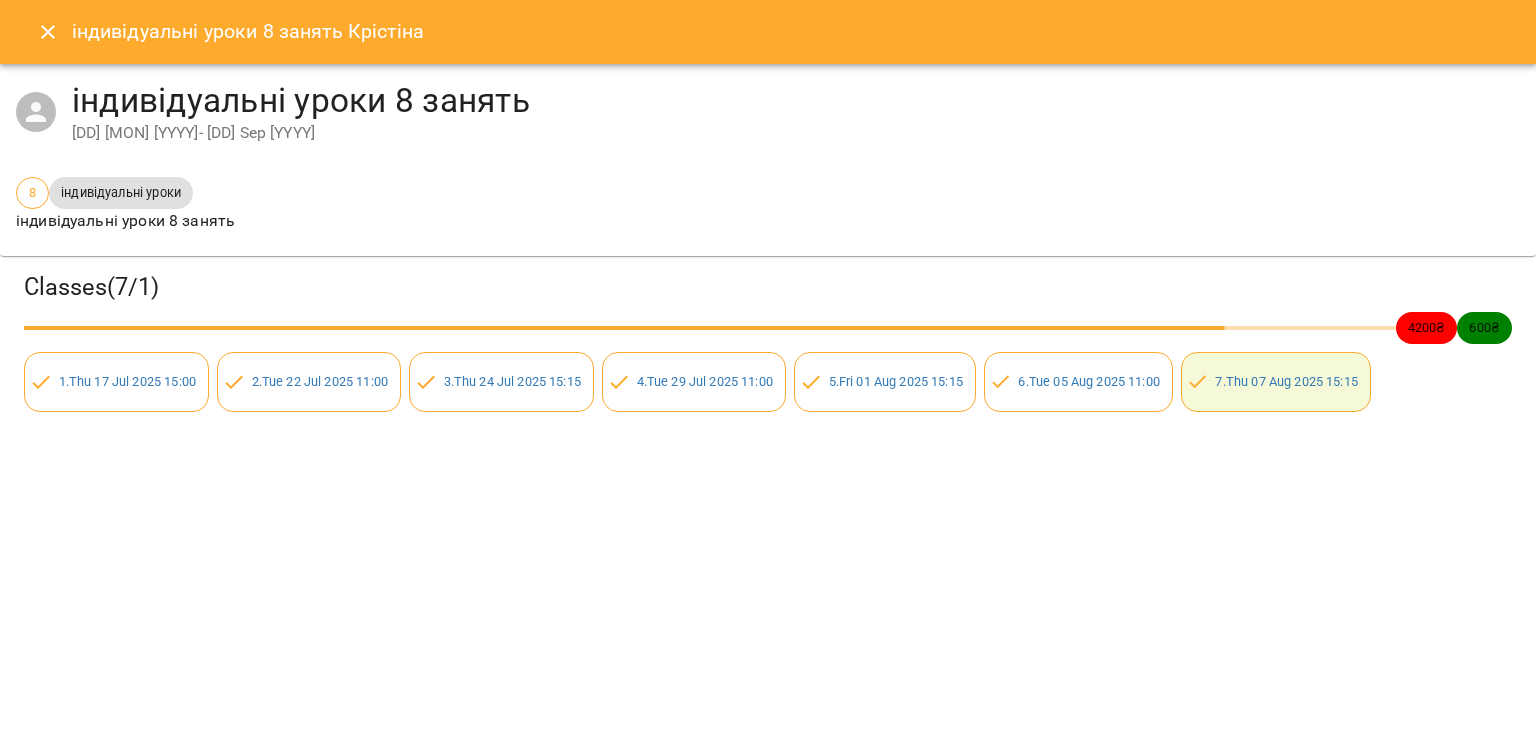 click 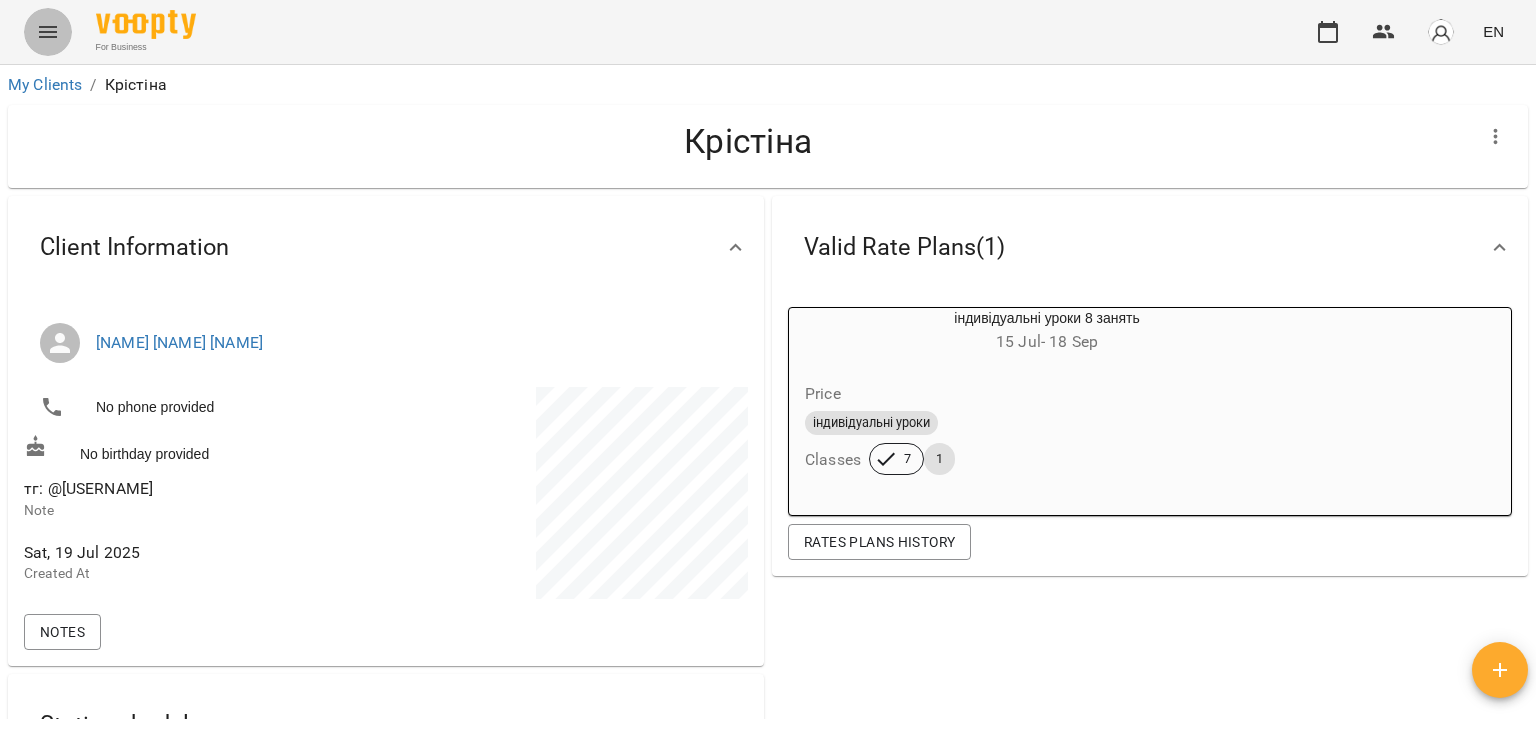 click 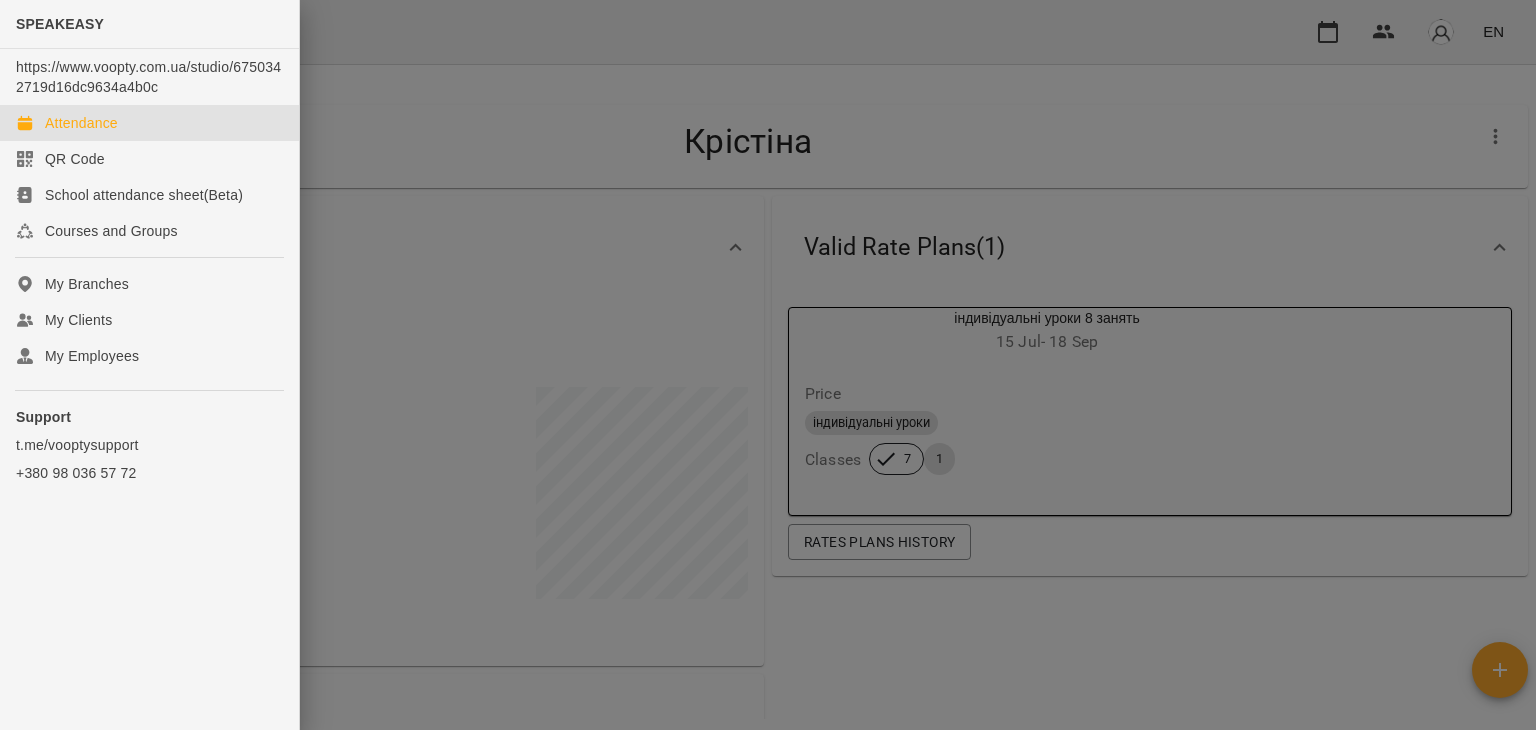click on "Attendance" at bounding box center [149, 123] 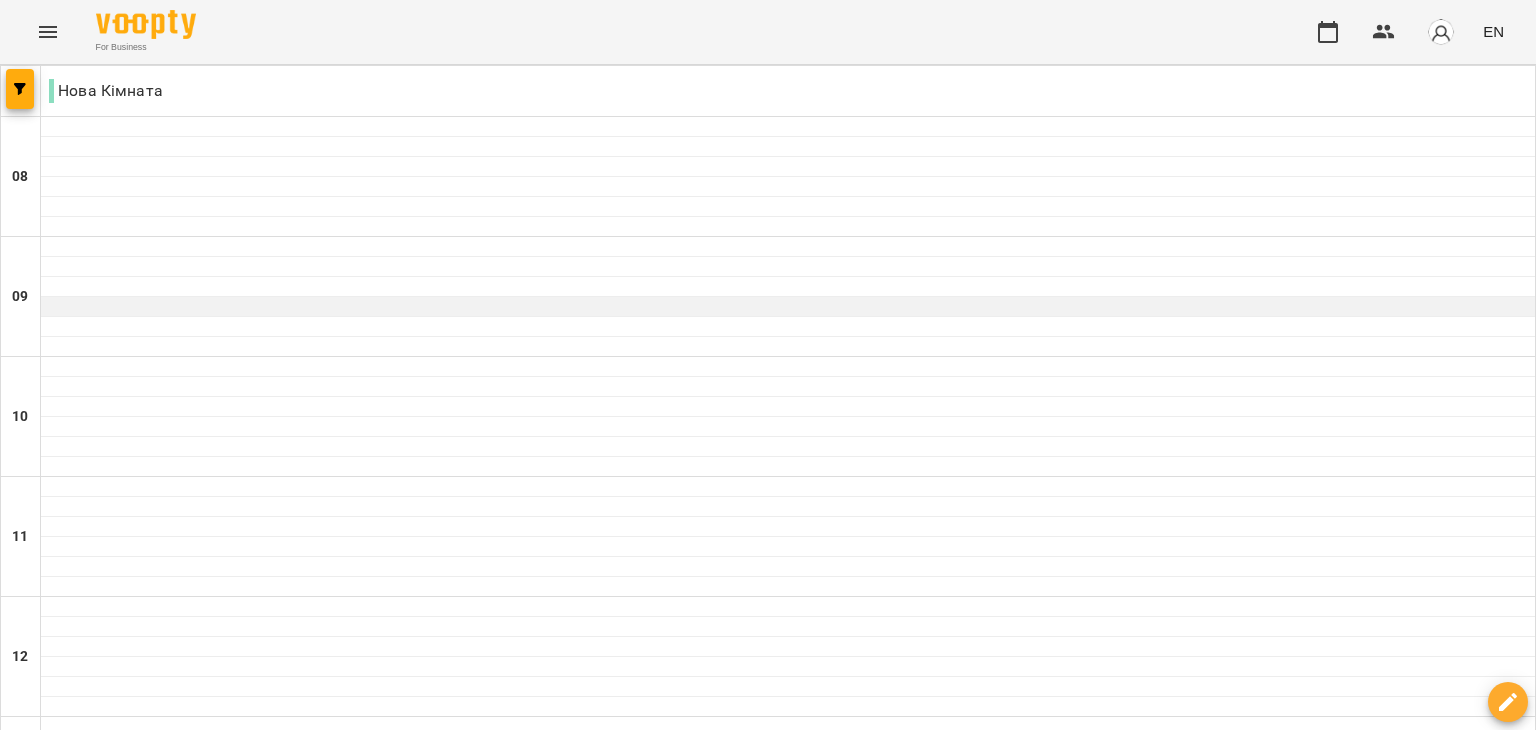 scroll, scrollTop: 796, scrollLeft: 0, axis: vertical 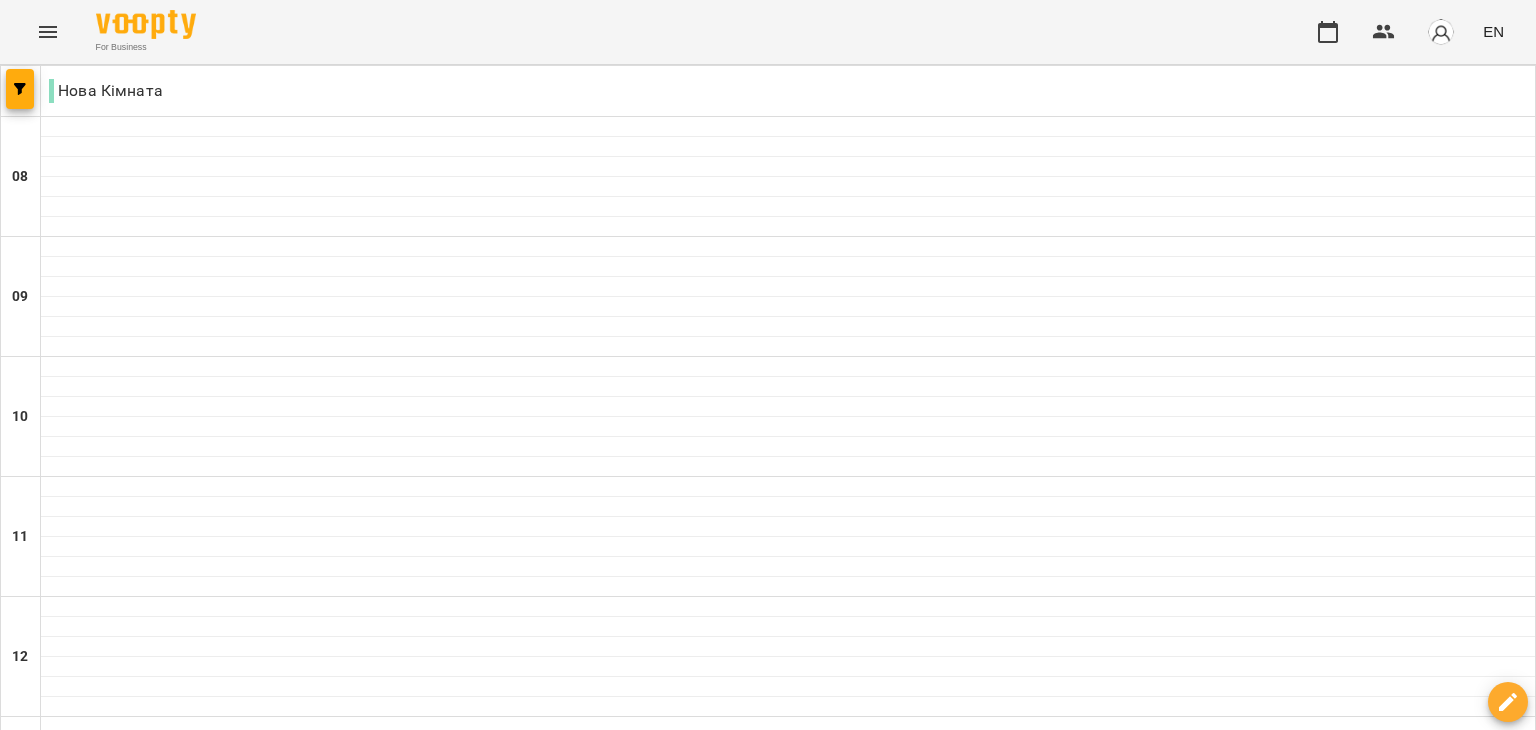 click at bounding box center (788, 1147) 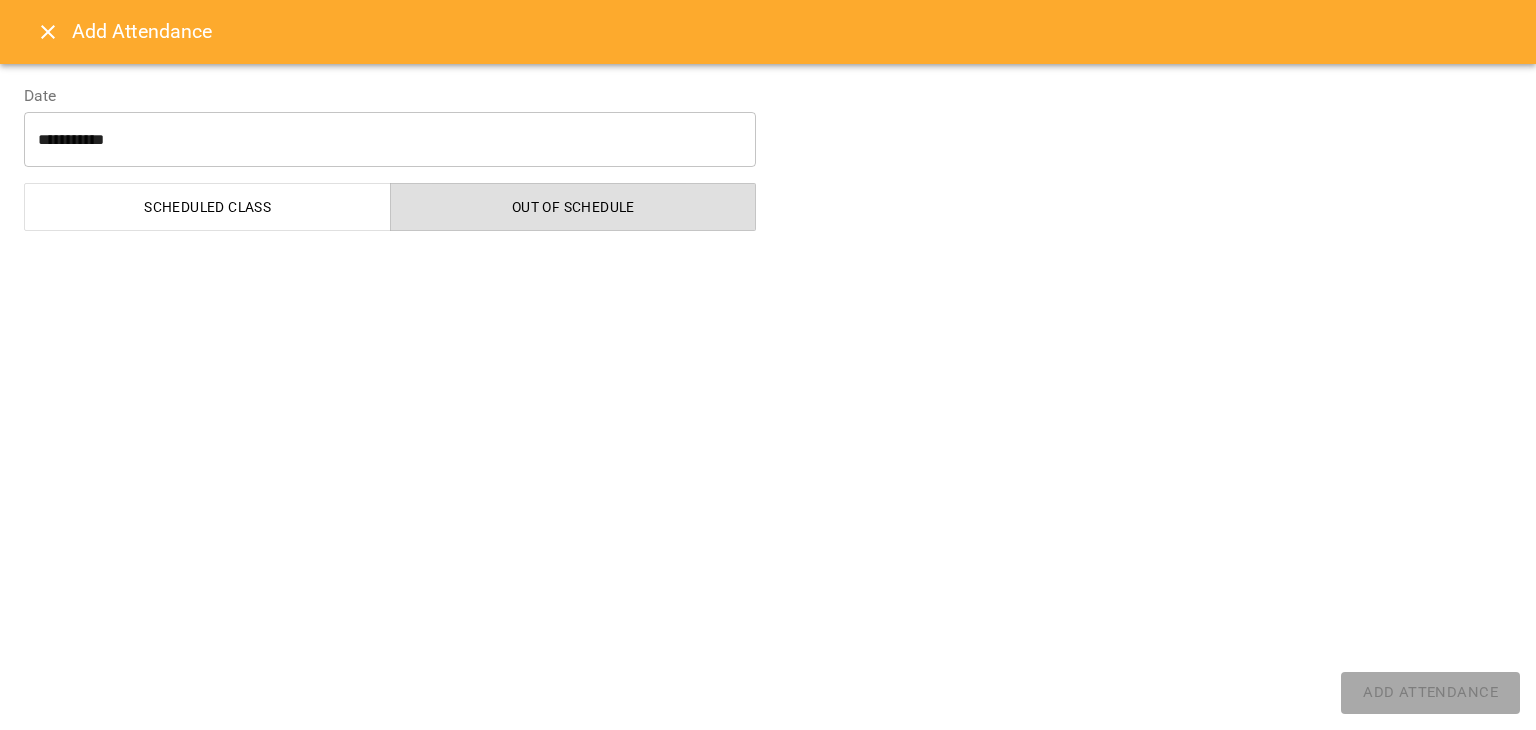 select on "**********" 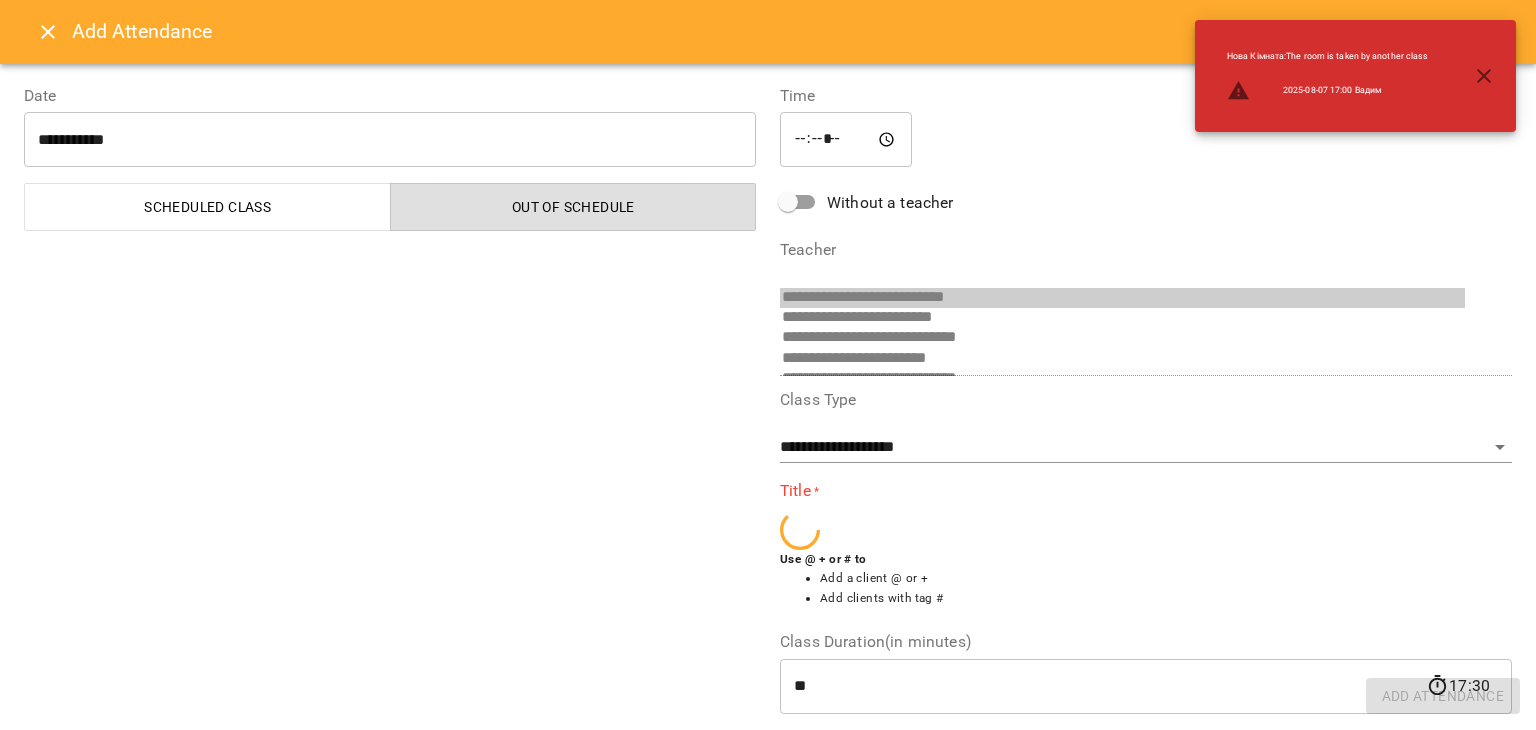 scroll, scrollTop: 276, scrollLeft: 0, axis: vertical 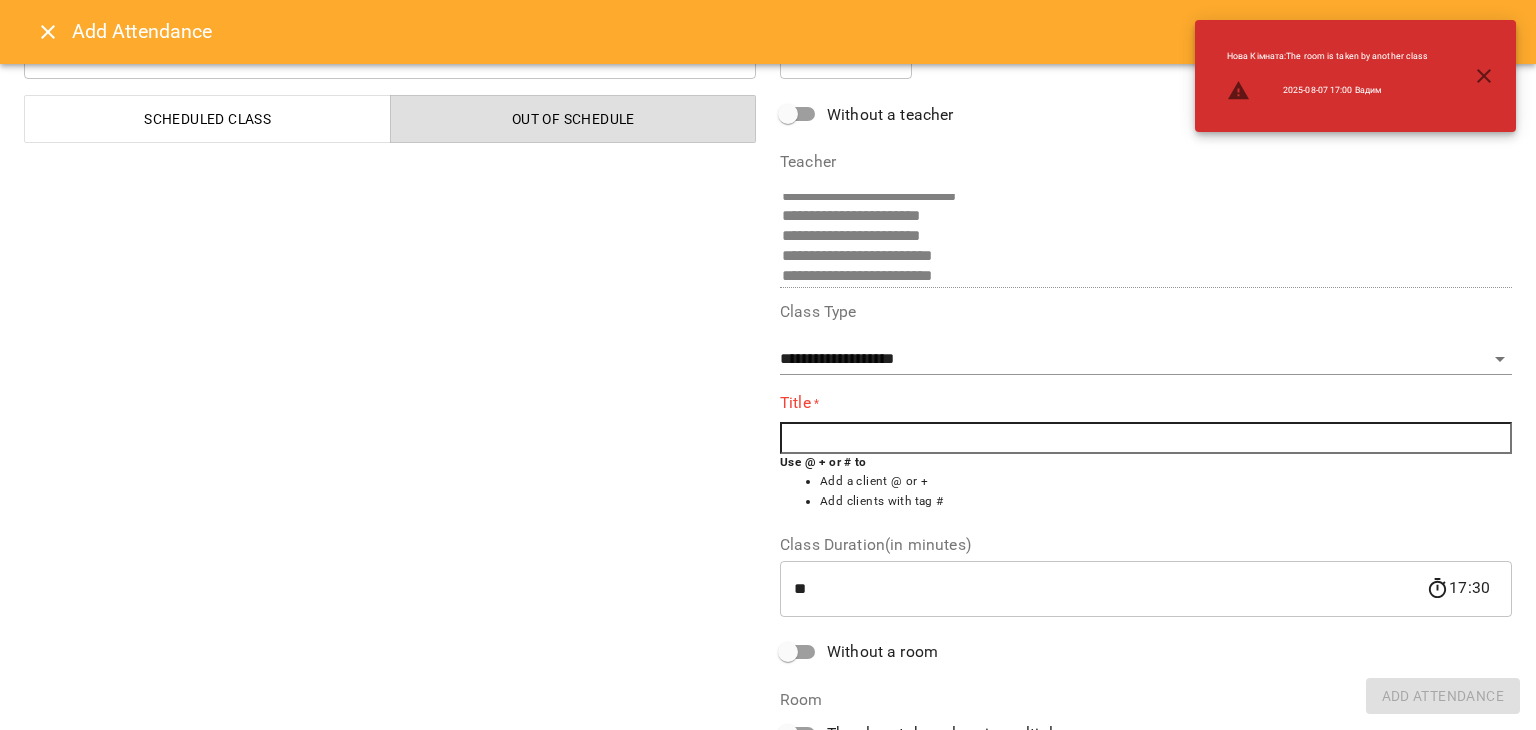 click at bounding box center (1146, 438) 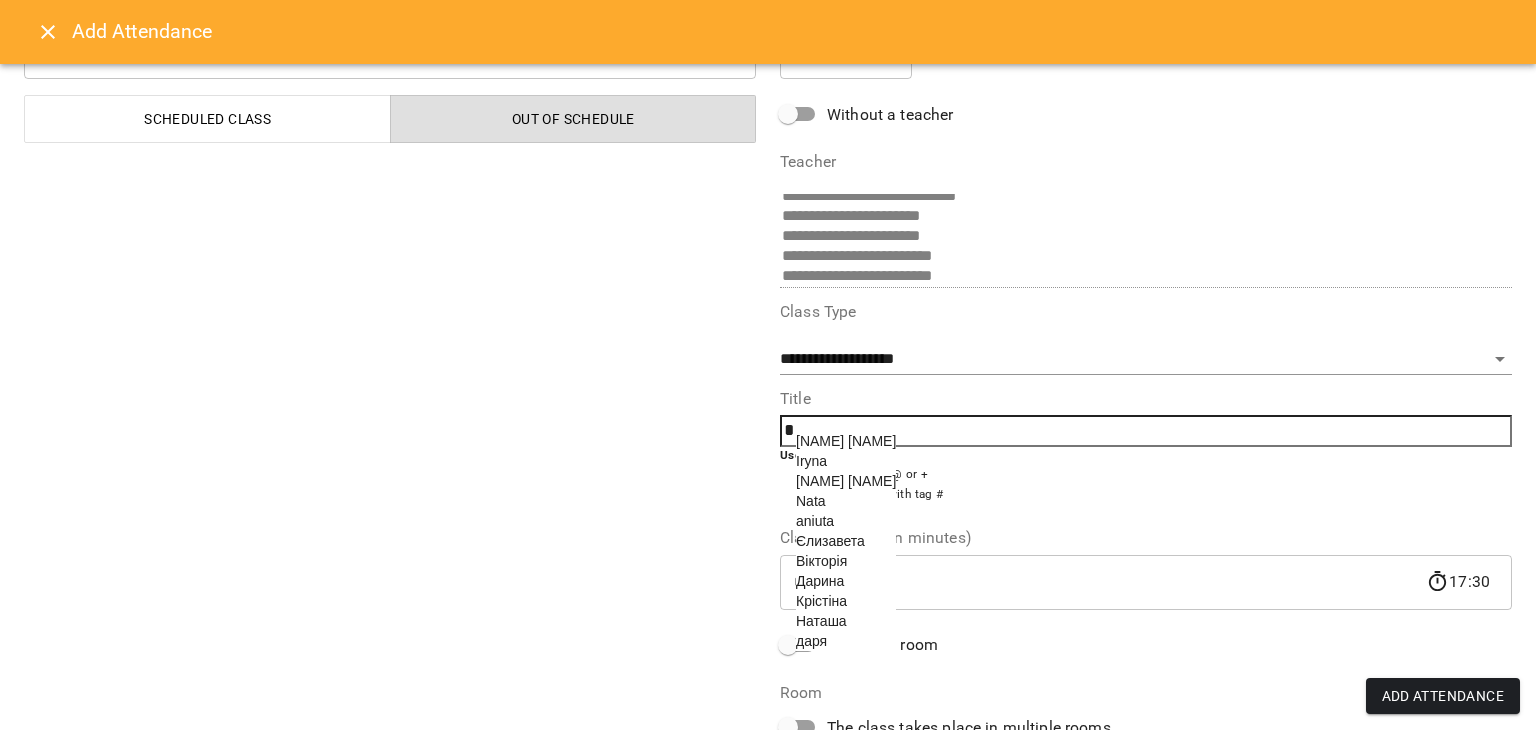 click on "Nata" at bounding box center (811, 501) 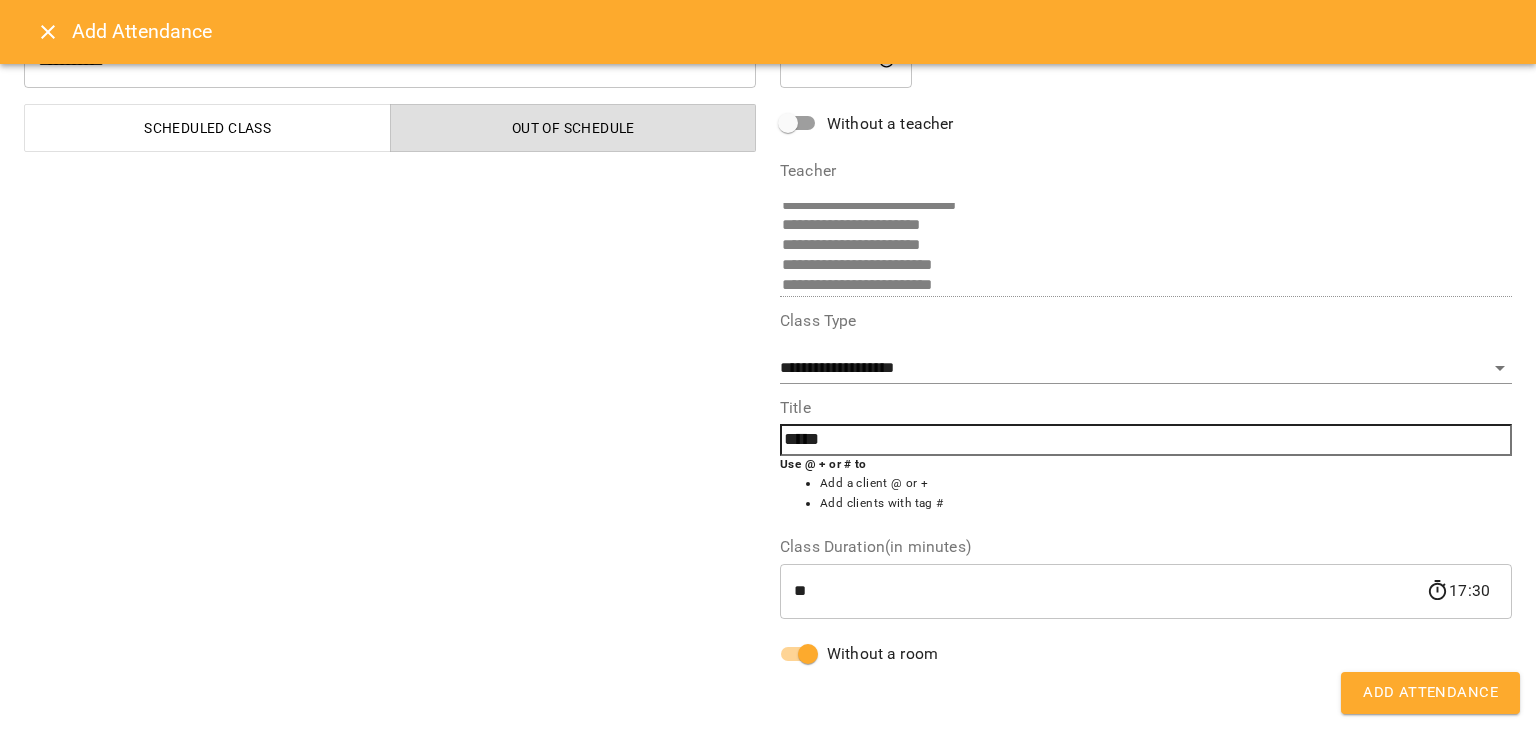 scroll, scrollTop: 79, scrollLeft: 0, axis: vertical 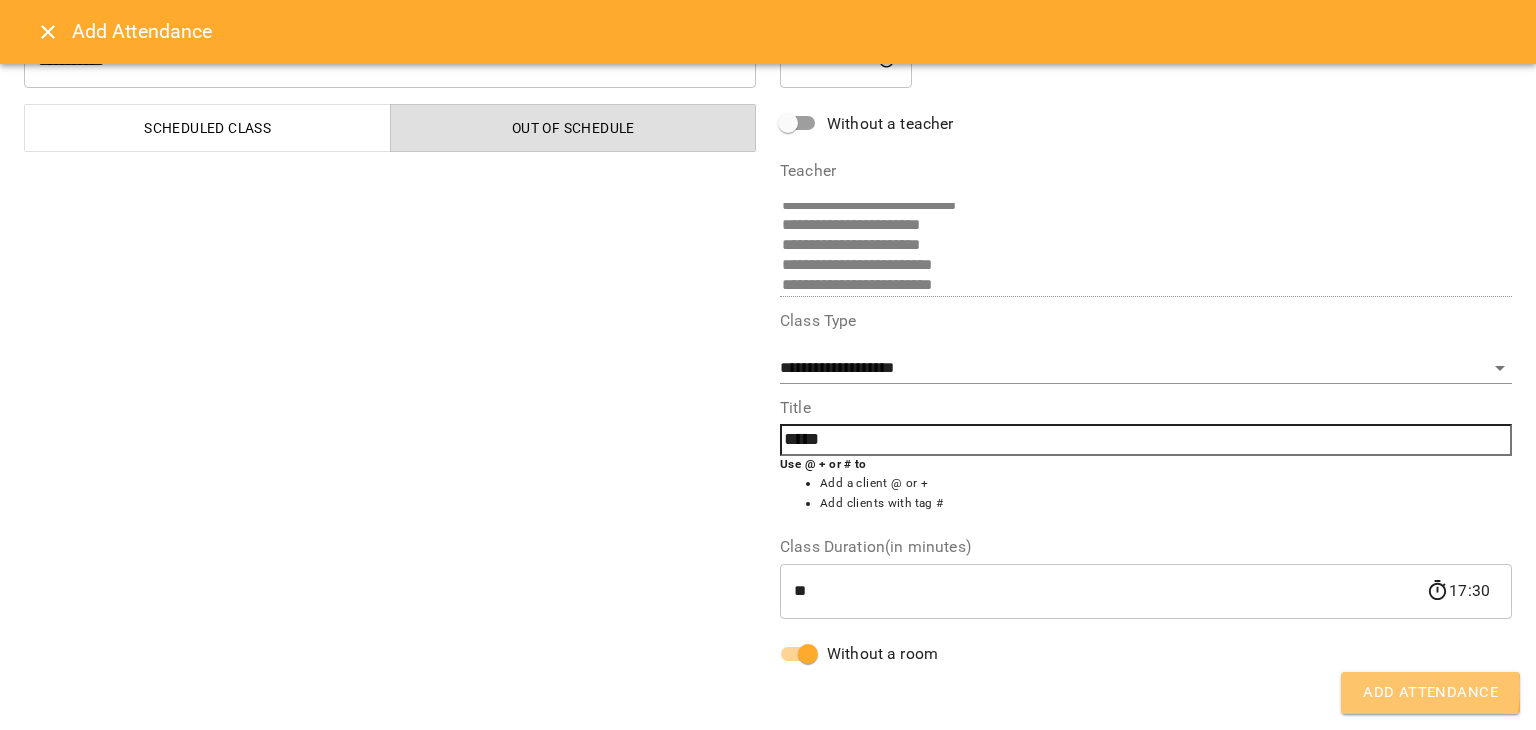 click on "Add Attendance" at bounding box center (1430, 693) 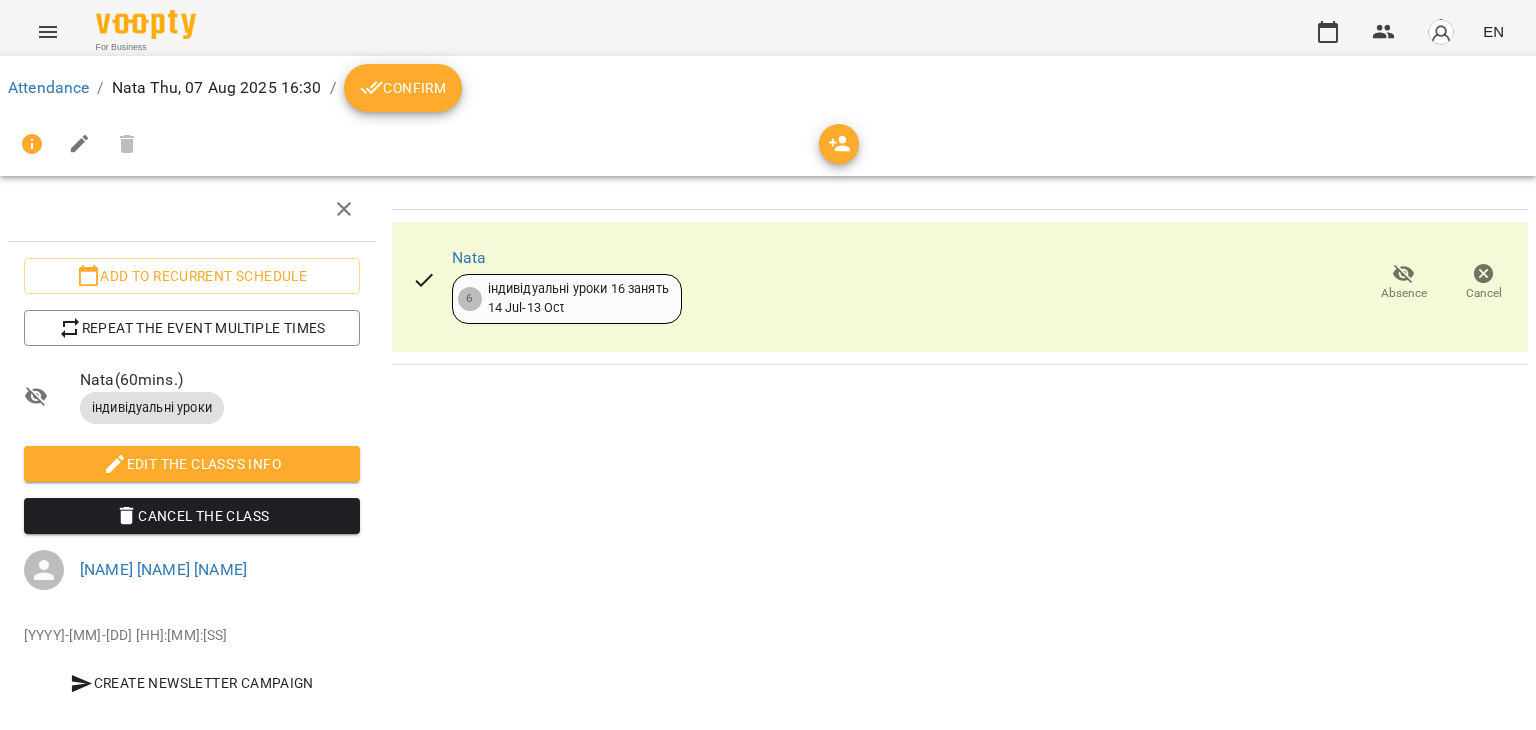 click on "Confirm" at bounding box center [403, 88] 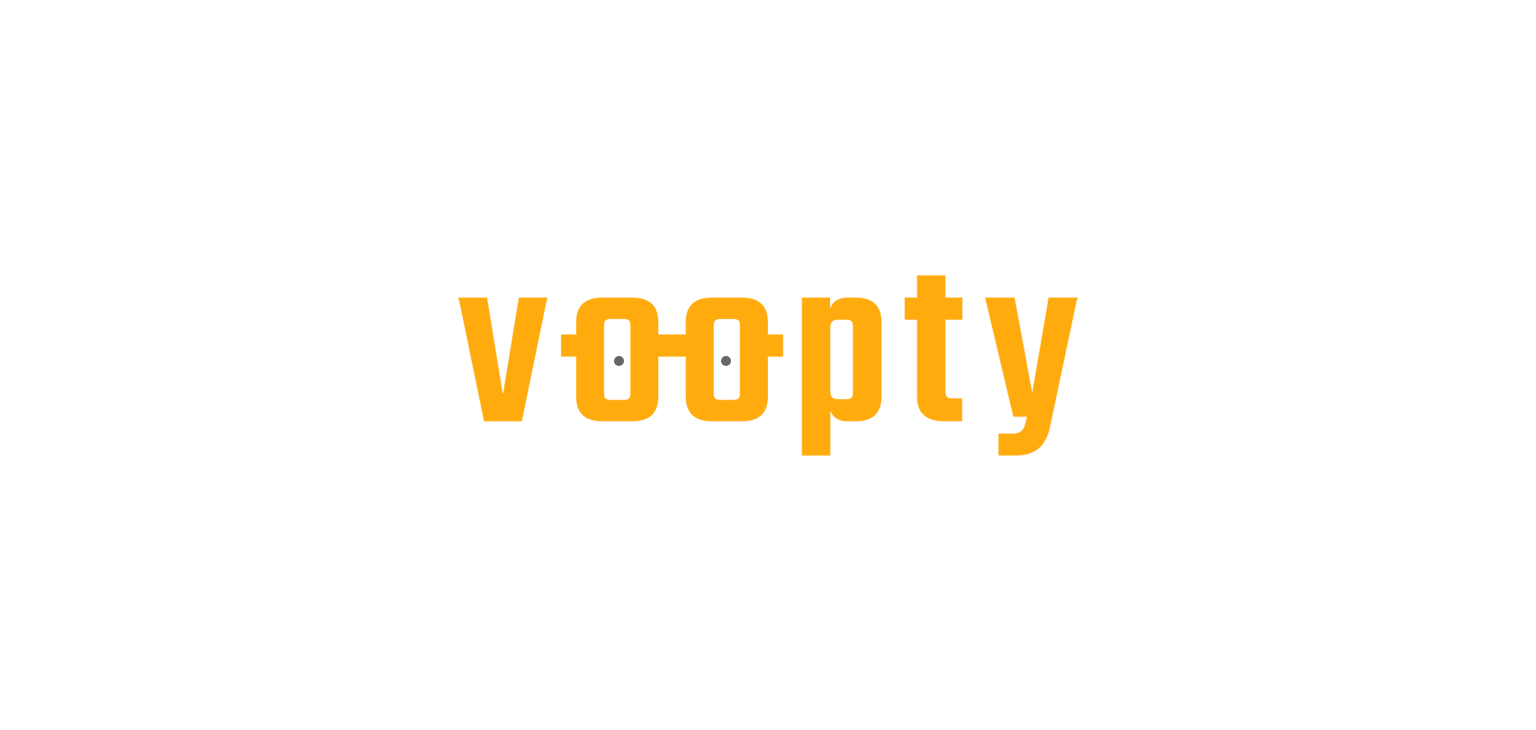 scroll, scrollTop: 0, scrollLeft: 0, axis: both 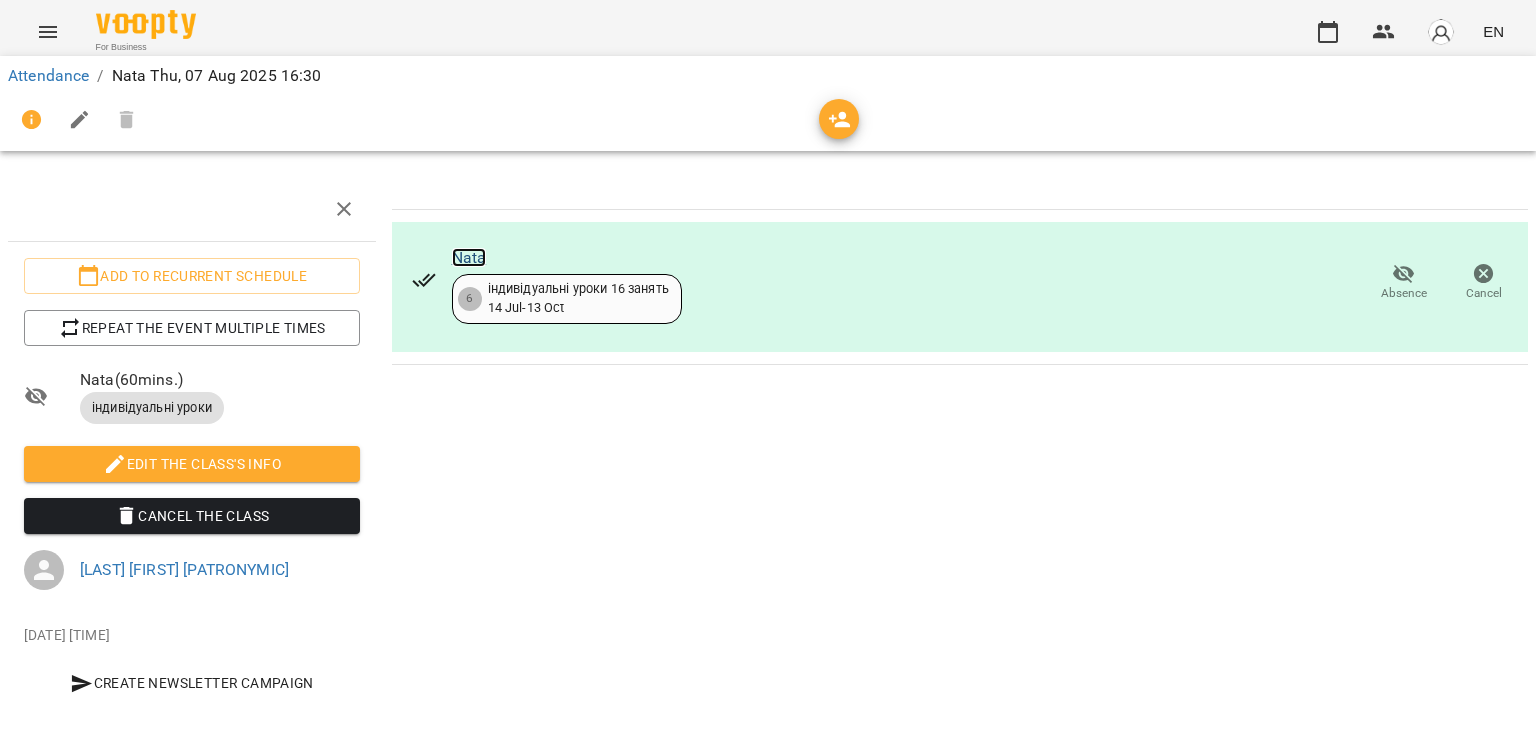 click on "Nata" at bounding box center [469, 257] 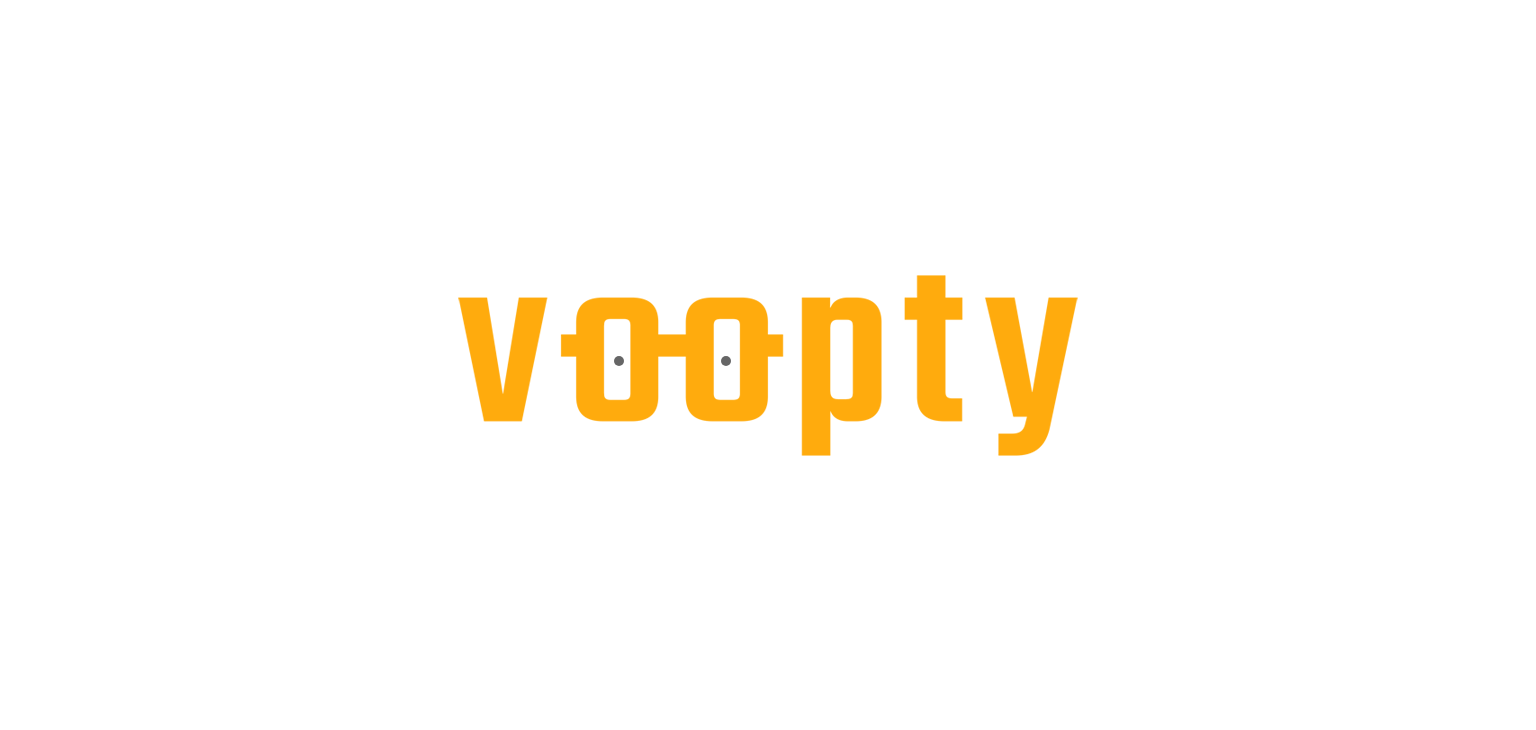 scroll, scrollTop: 0, scrollLeft: 0, axis: both 